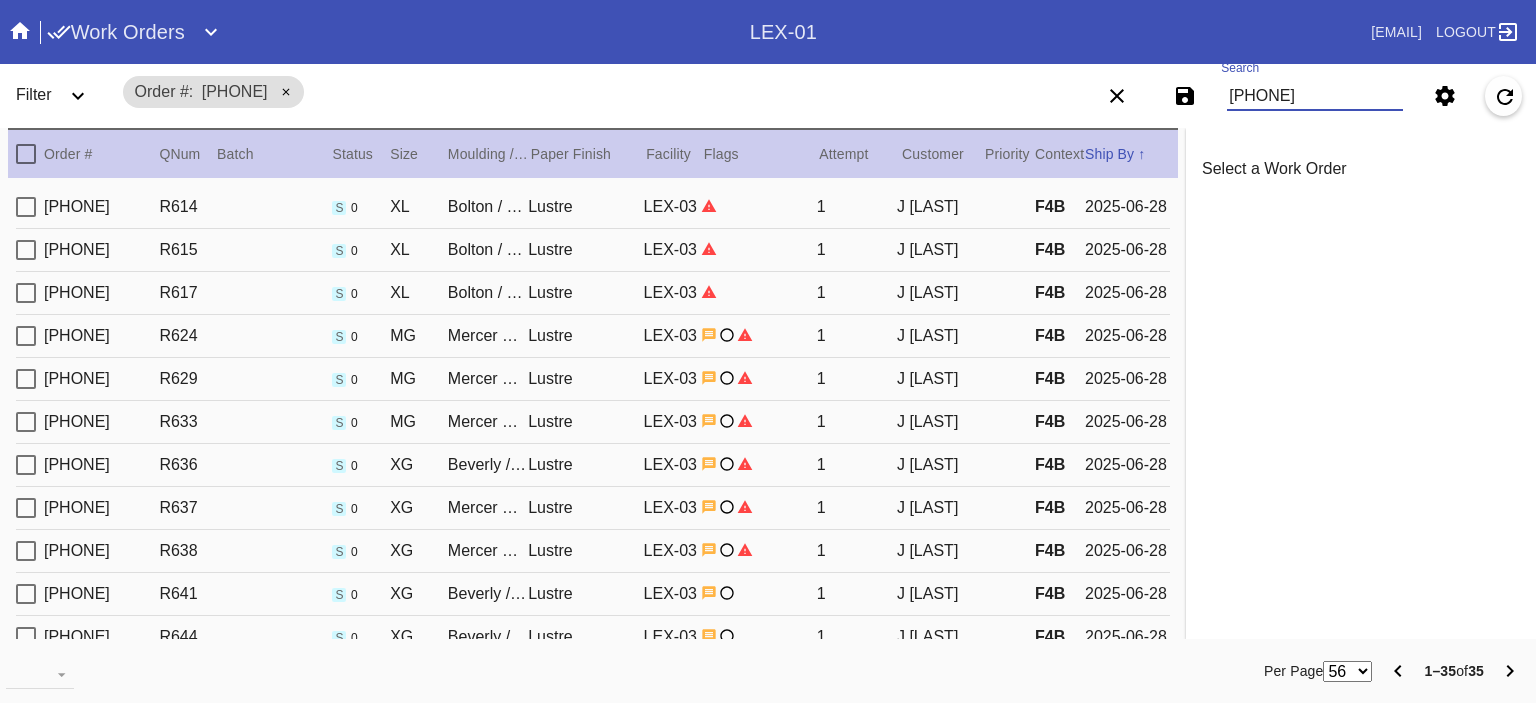 scroll, scrollTop: 0, scrollLeft: 0, axis: both 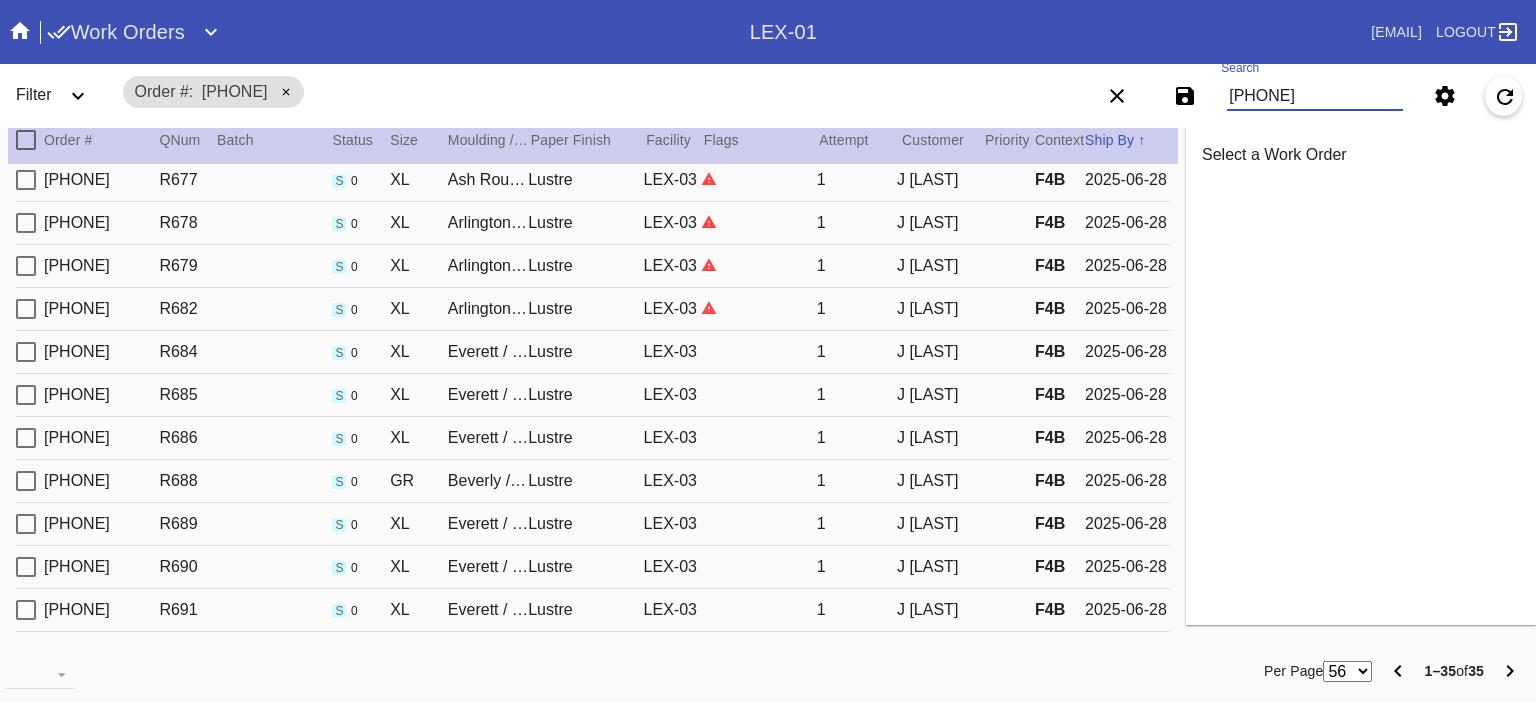 click on "[PHONE]" at bounding box center [1315, 96] 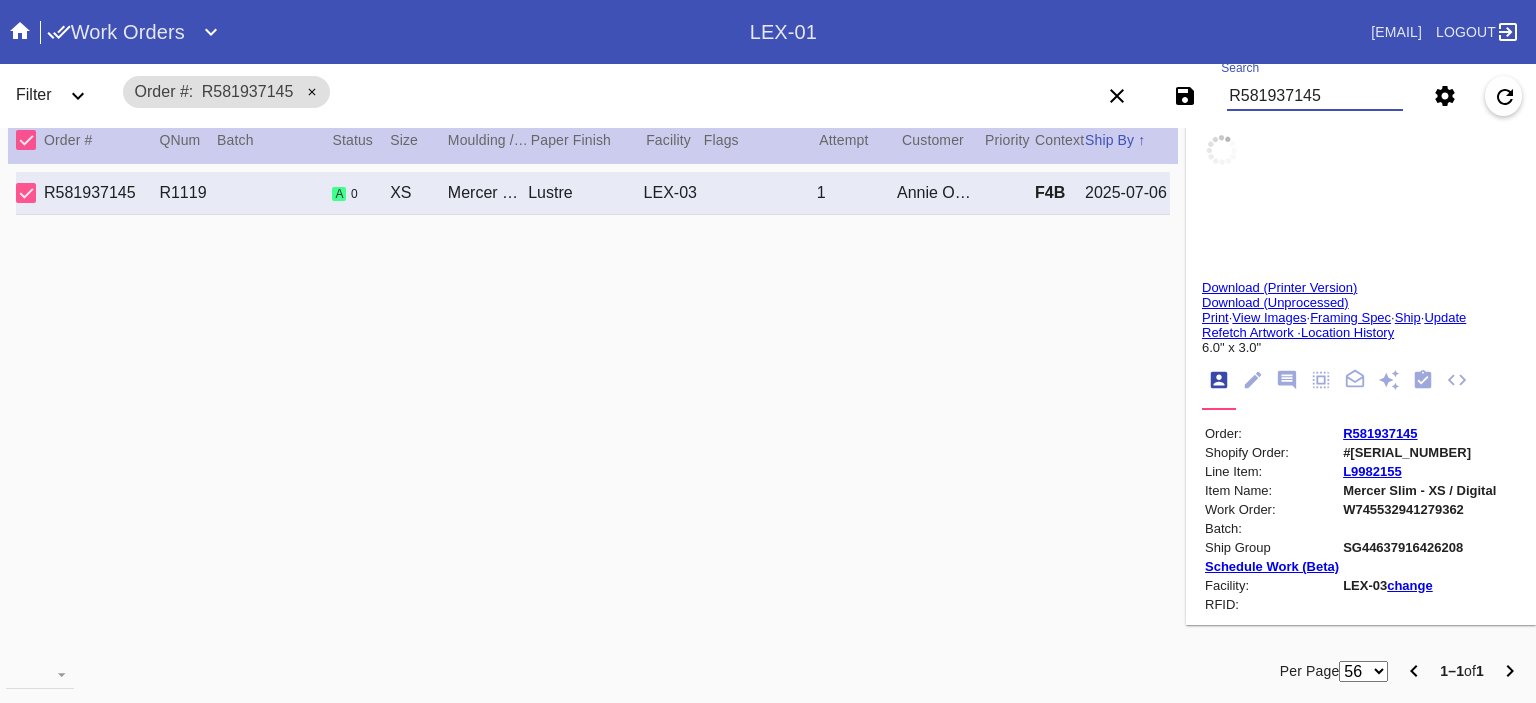 scroll, scrollTop: 0, scrollLeft: 0, axis: both 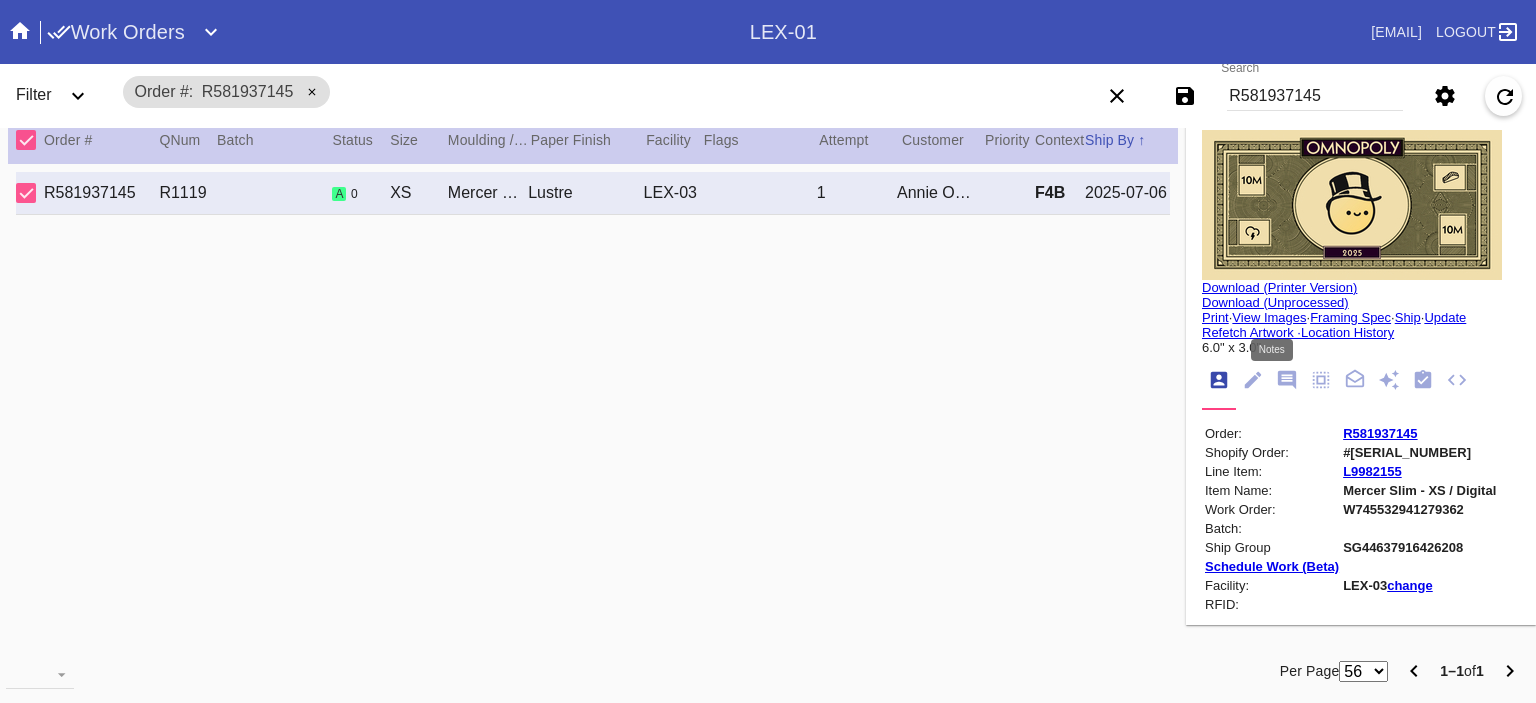 click at bounding box center (1287, 380) 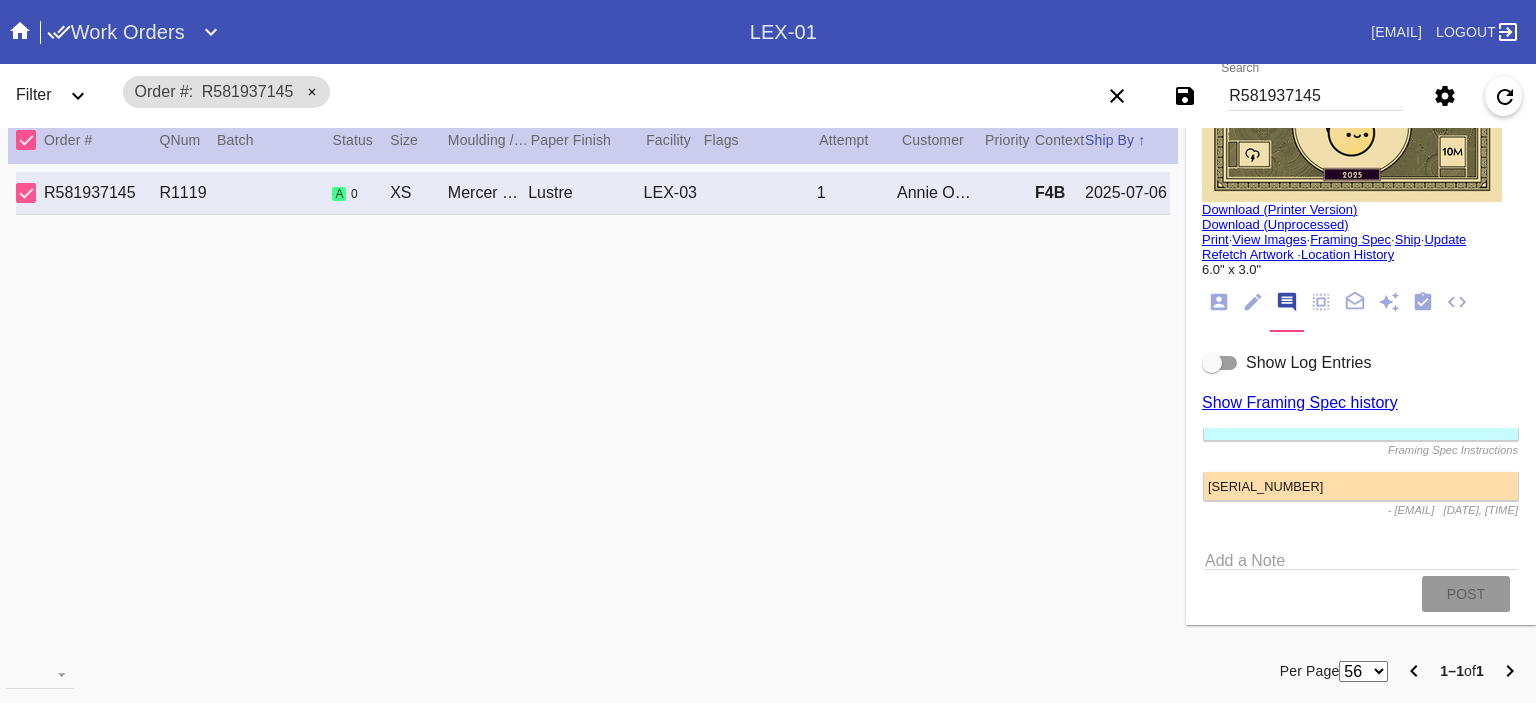 scroll, scrollTop: 79, scrollLeft: 0, axis: vertical 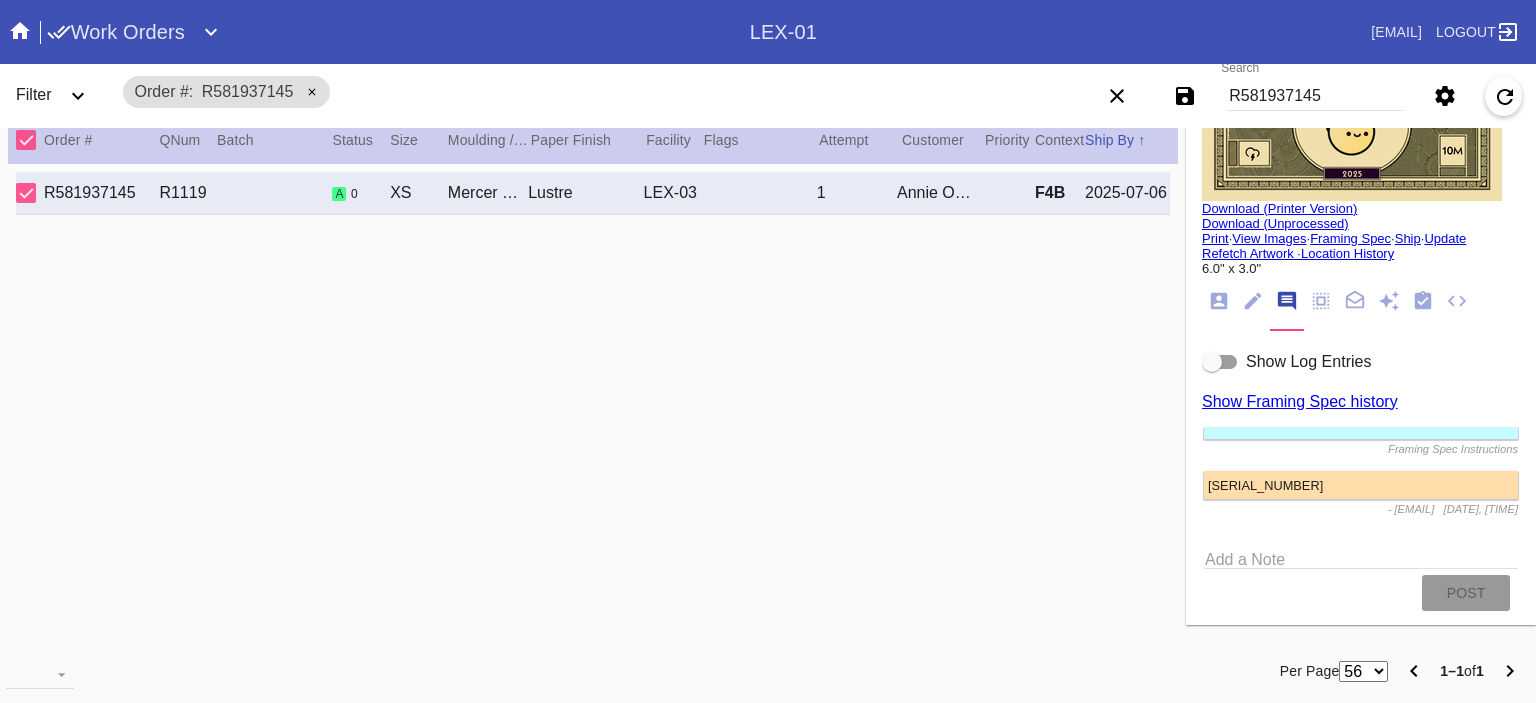 click at bounding box center [1220, 362] 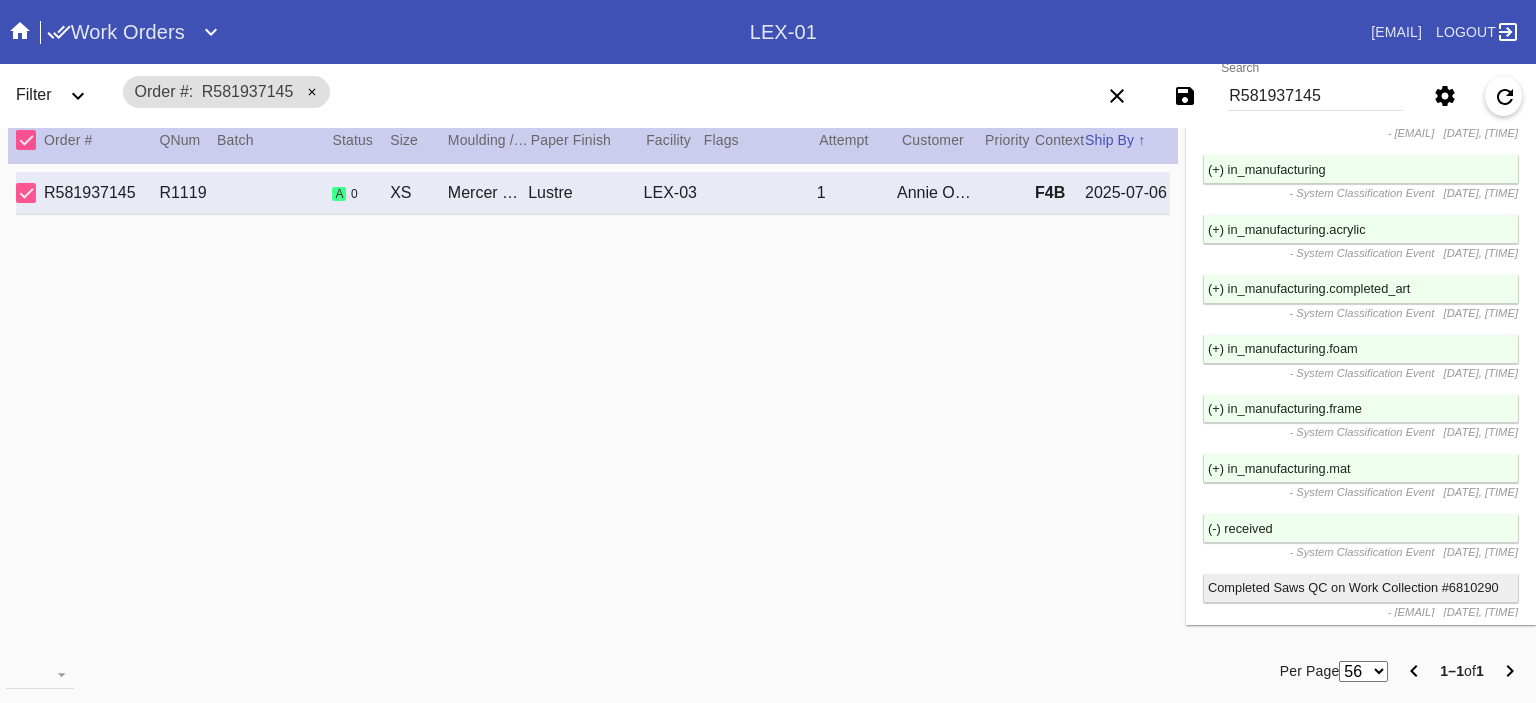 scroll, scrollTop: 0, scrollLeft: 0, axis: both 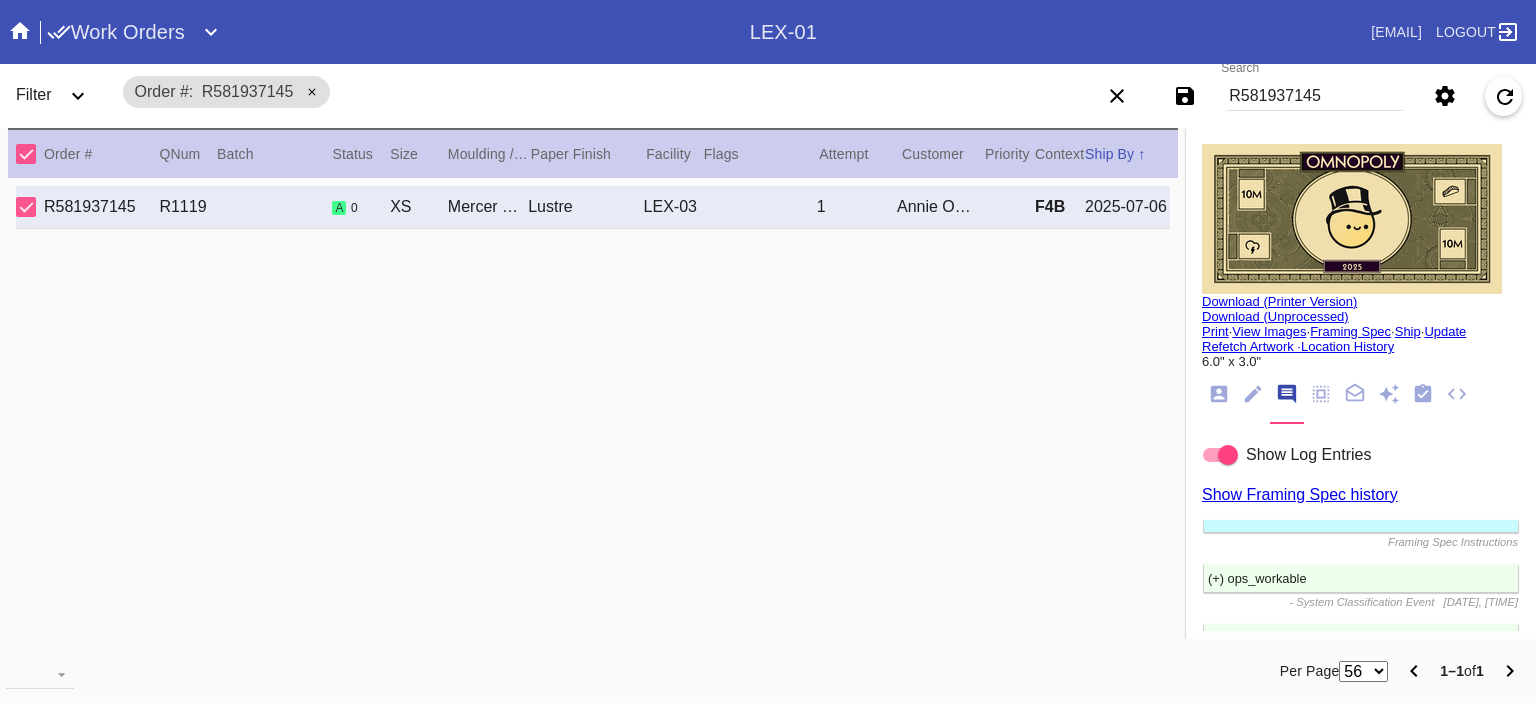 click at bounding box center (1219, 394) 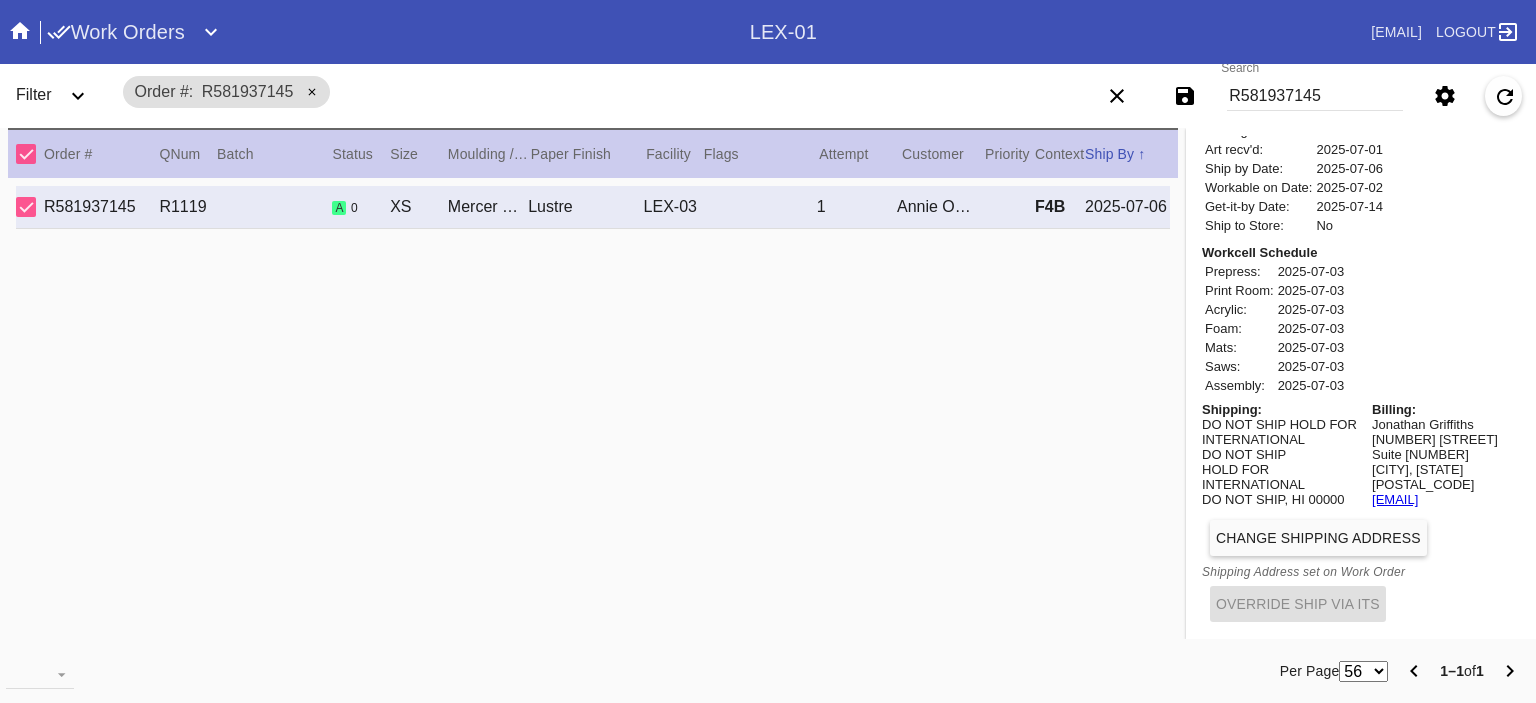 scroll, scrollTop: 0, scrollLeft: 0, axis: both 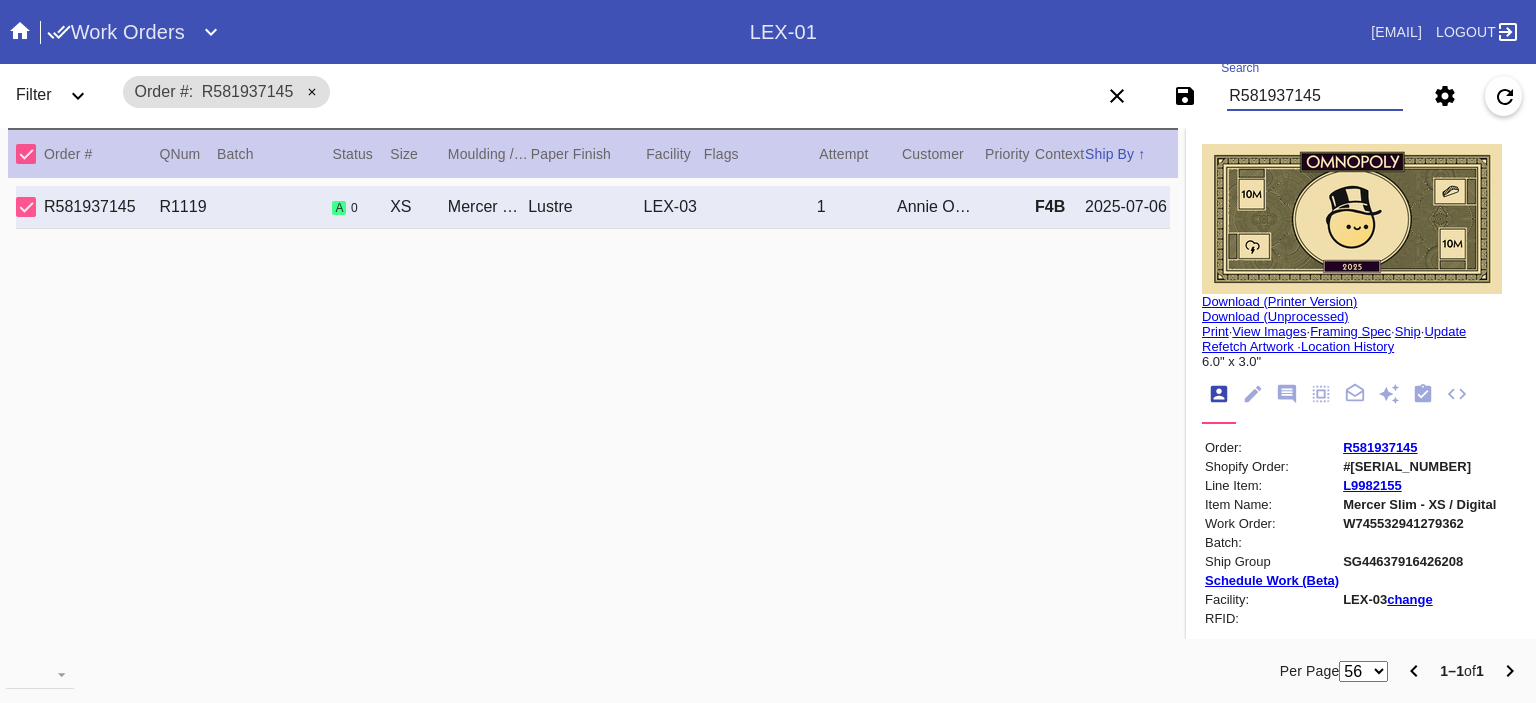 click on "R581937145" at bounding box center (1315, 96) 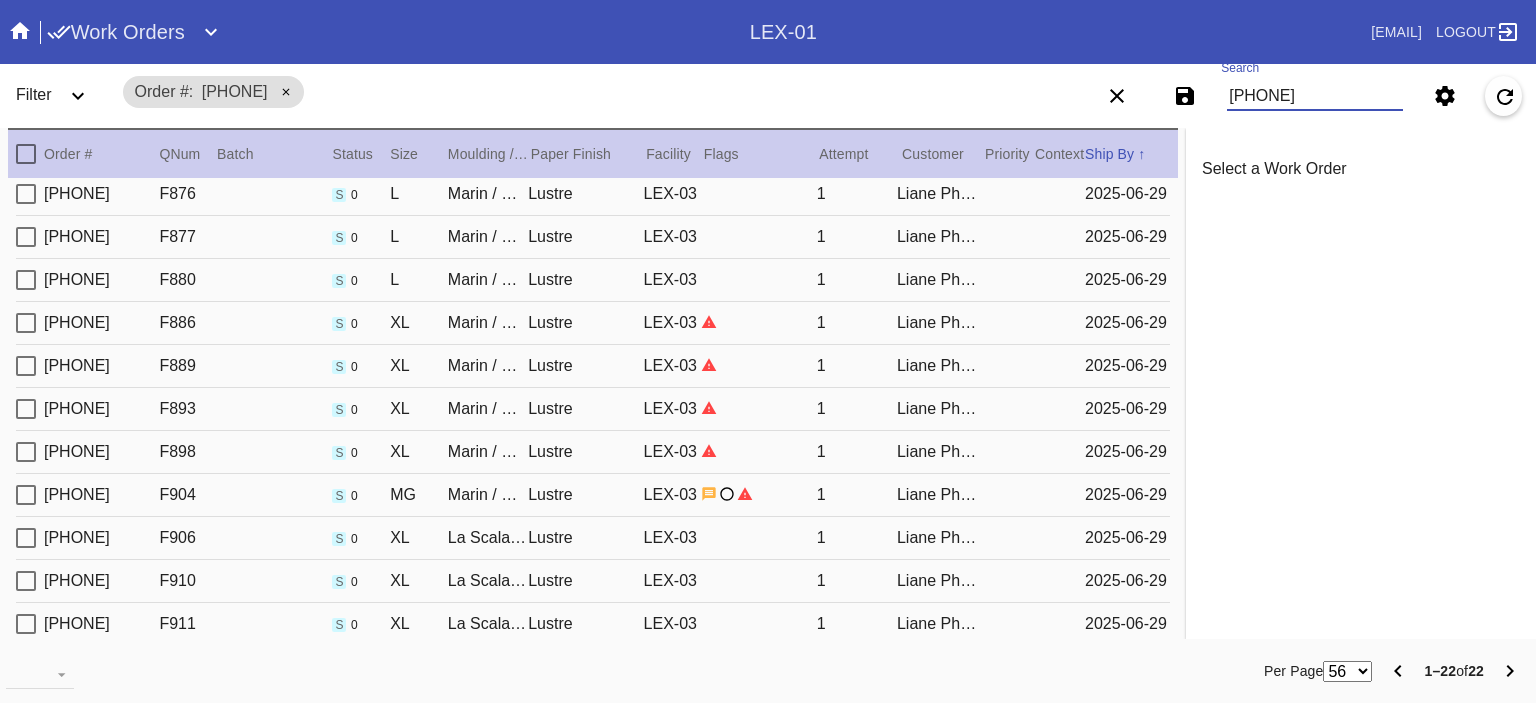 scroll, scrollTop: 0, scrollLeft: 0, axis: both 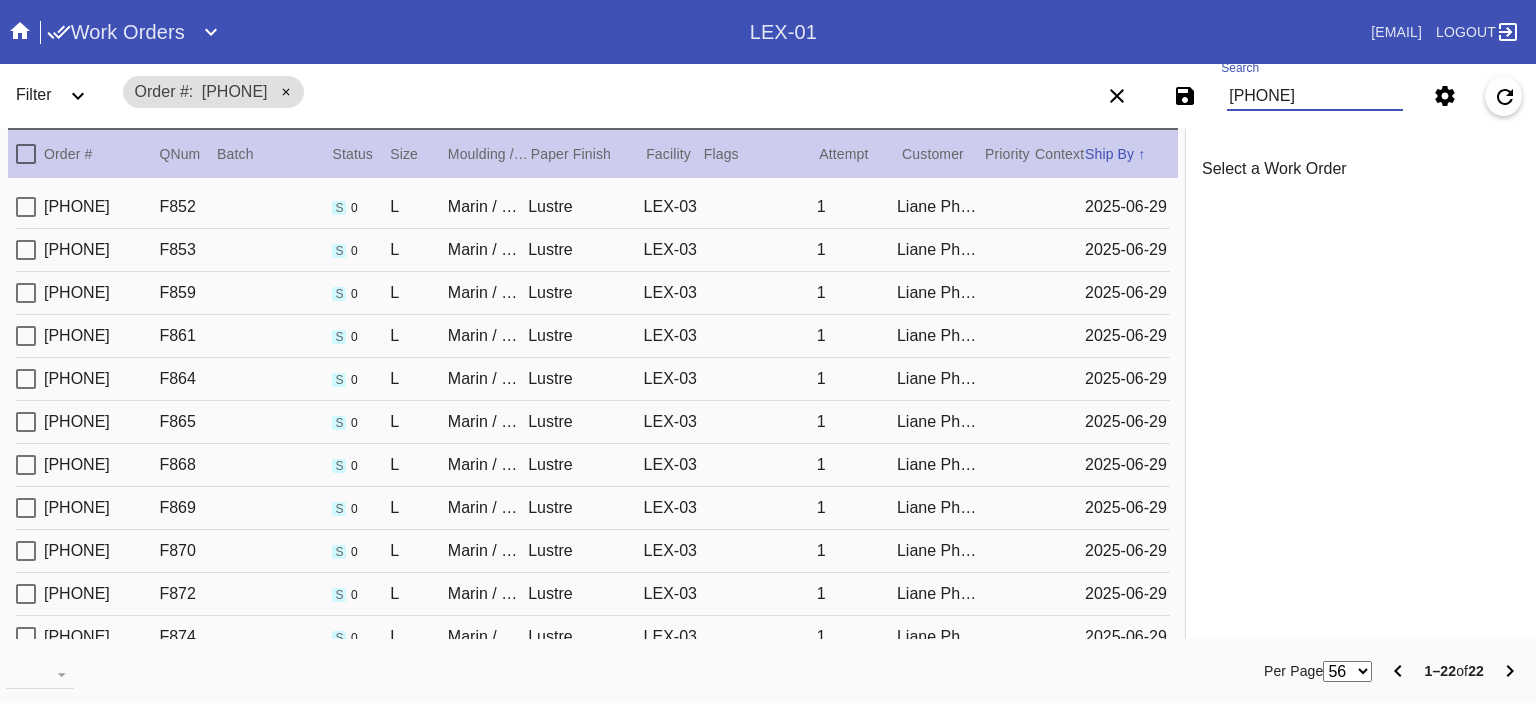 type on "R734384783" 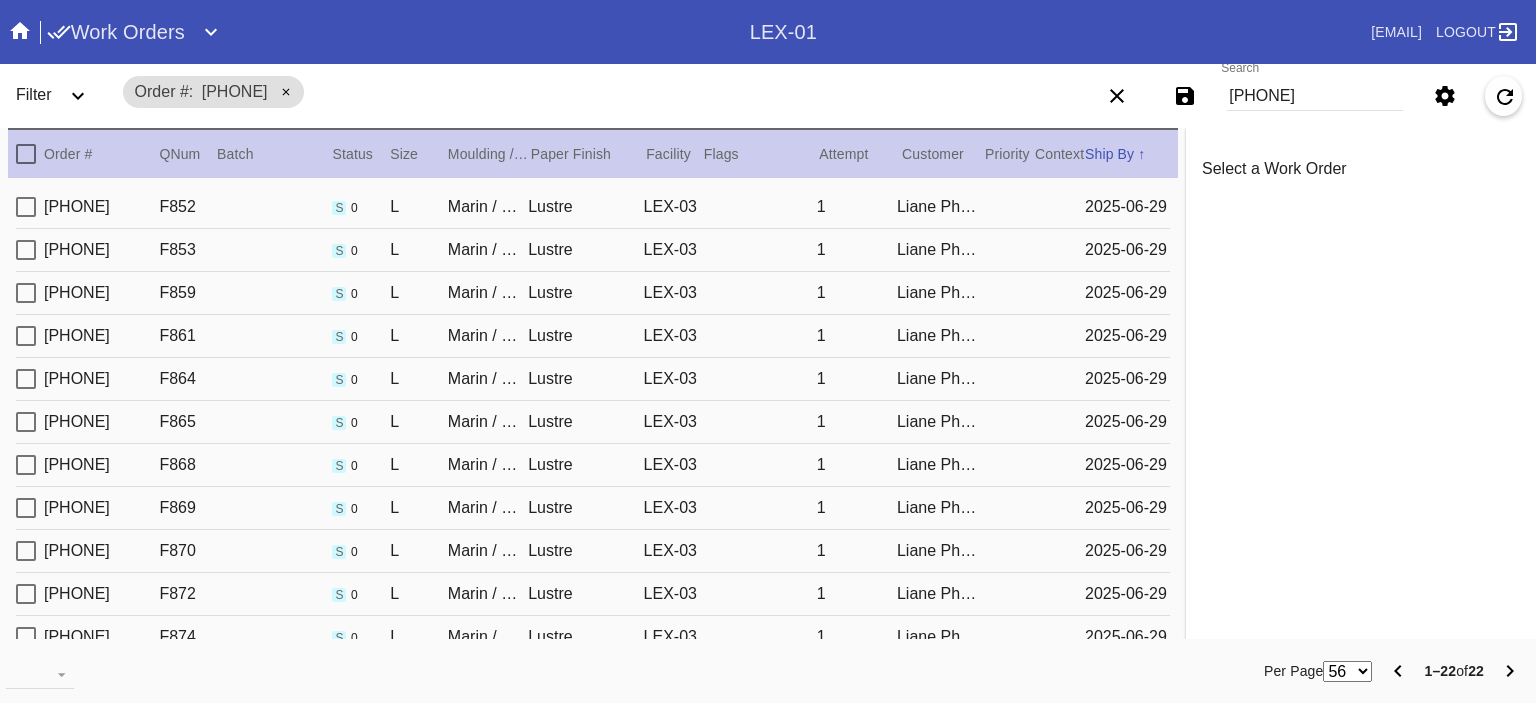 click on "R734384783 F852 s   0 L Marin / Dove White Lustre LEX-03 1 Liane Pham
2025-06-29" at bounding box center (593, 207) 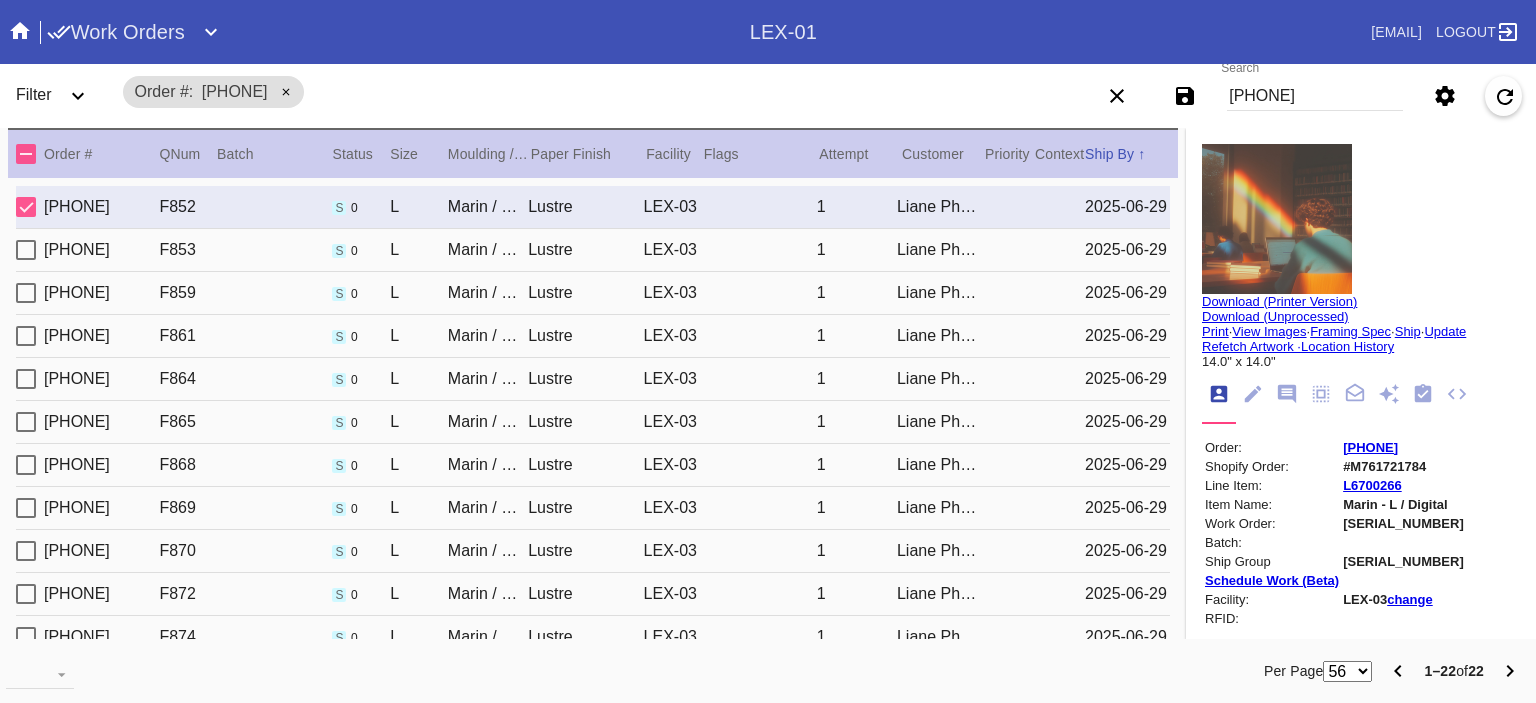 click on "Liane Pham" at bounding box center [937, 207] 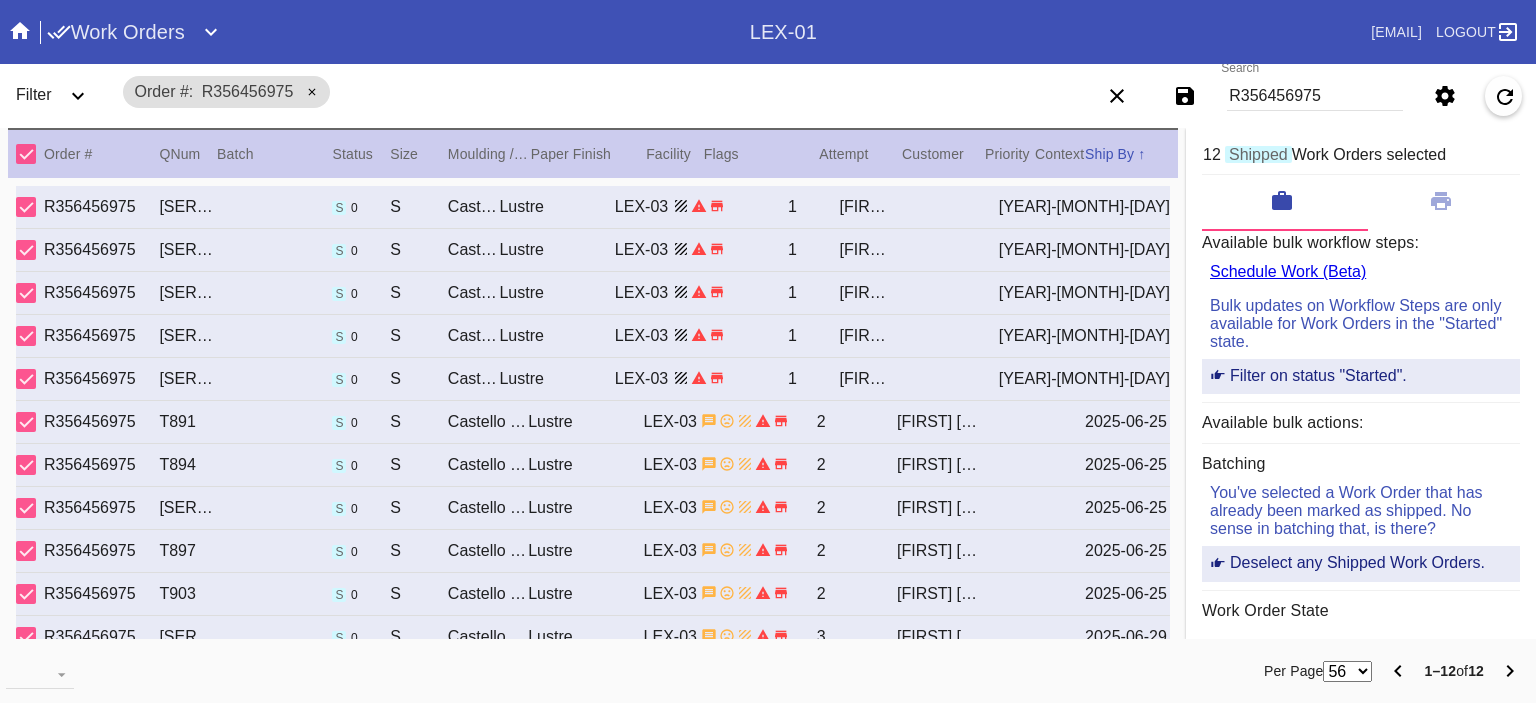 scroll, scrollTop: 0, scrollLeft: 0, axis: both 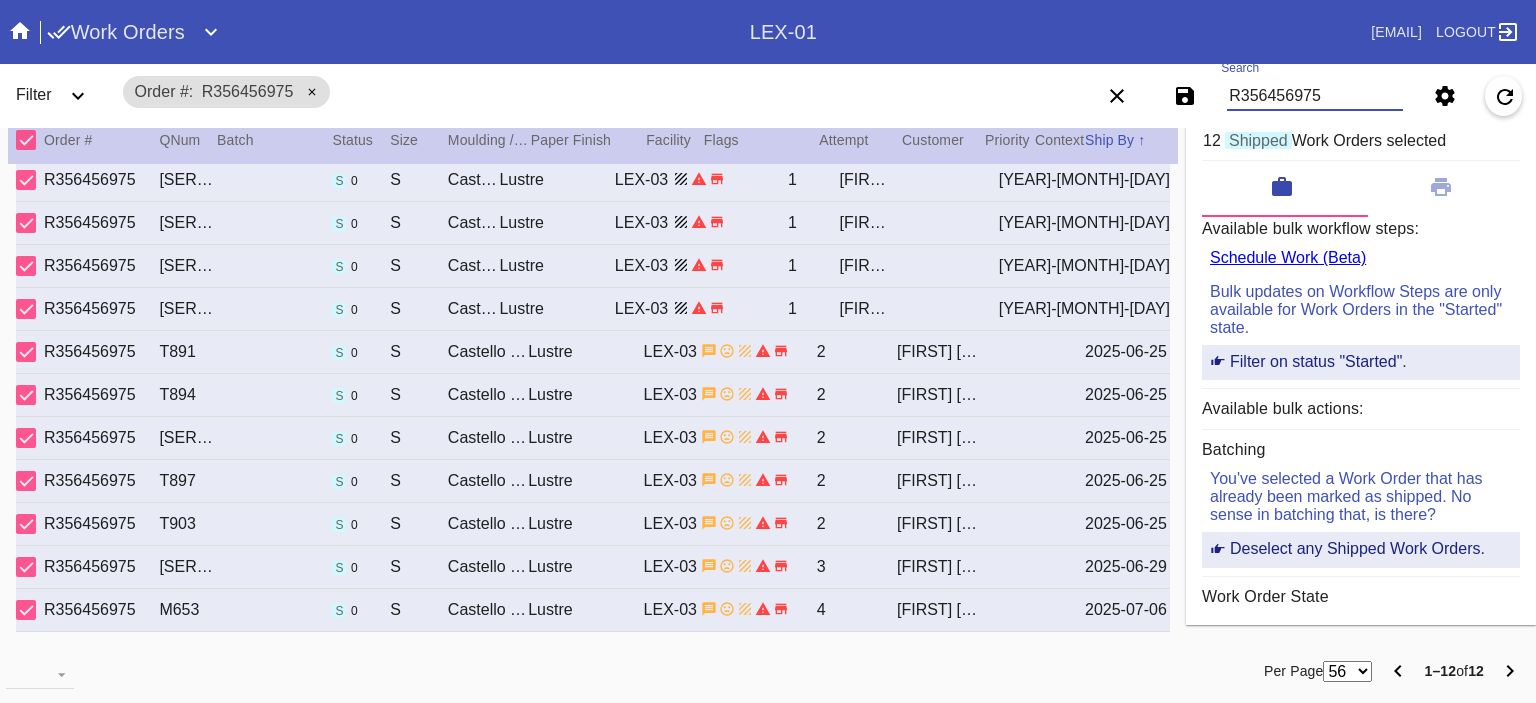 click on "R356456975" at bounding box center [1315, 96] 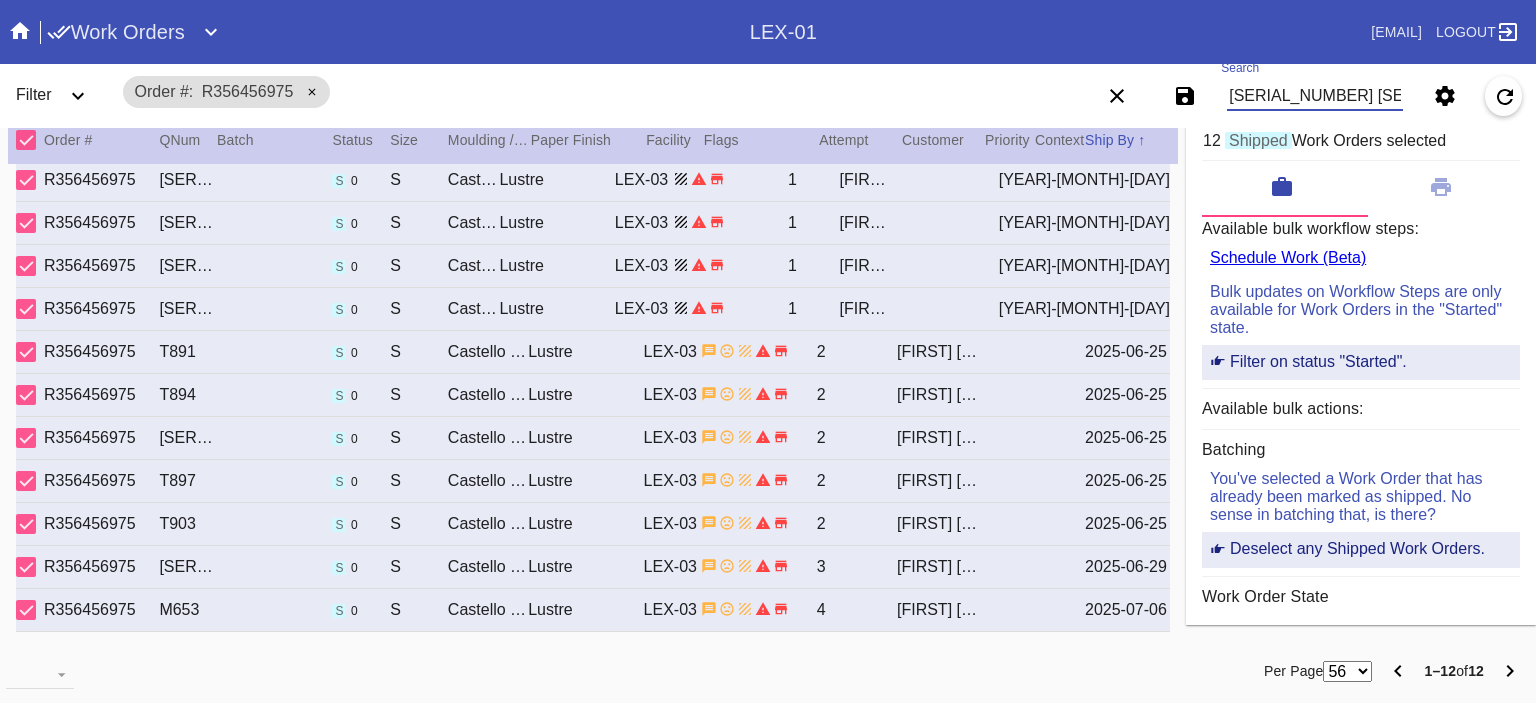 scroll, scrollTop: 0, scrollLeft: 3561, axis: horizontal 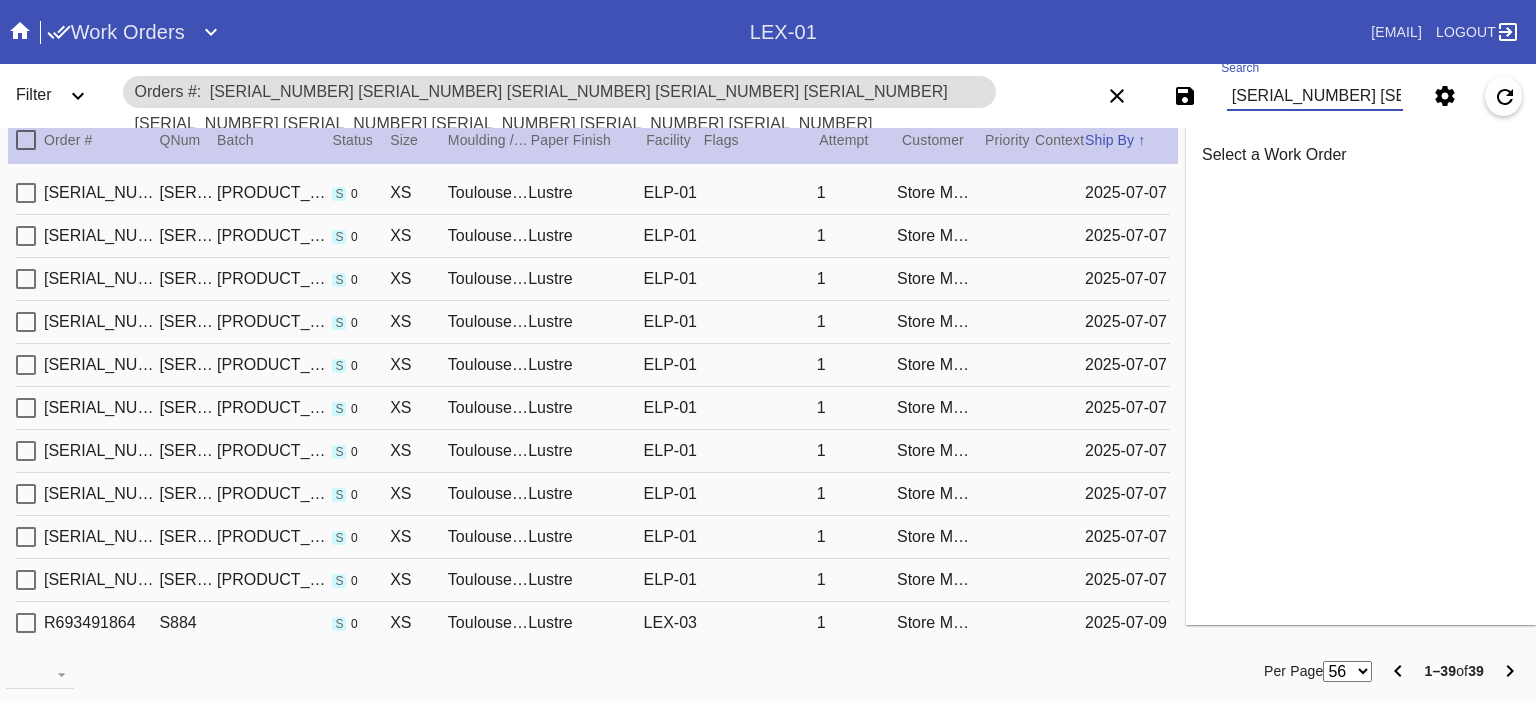 type on "R144343951 R694804351 R133367546 R029861486 R976417572 R824790866 R891953490 R779511731 R040555343 R931405535 R826328858 R213218998 R681942689 R459146608 R111496851 R675725298 R942093152 R925704646 R463530315 R057469818 R953621852 R842288670 R045636781 R569811169 R222804138 R472263374 R443605525 R350692336 R456311107 R530881185 R473931772 R970327041 R192233595 R307638917 R388349582 R693491864 R819887832 R818296484 R829672658" 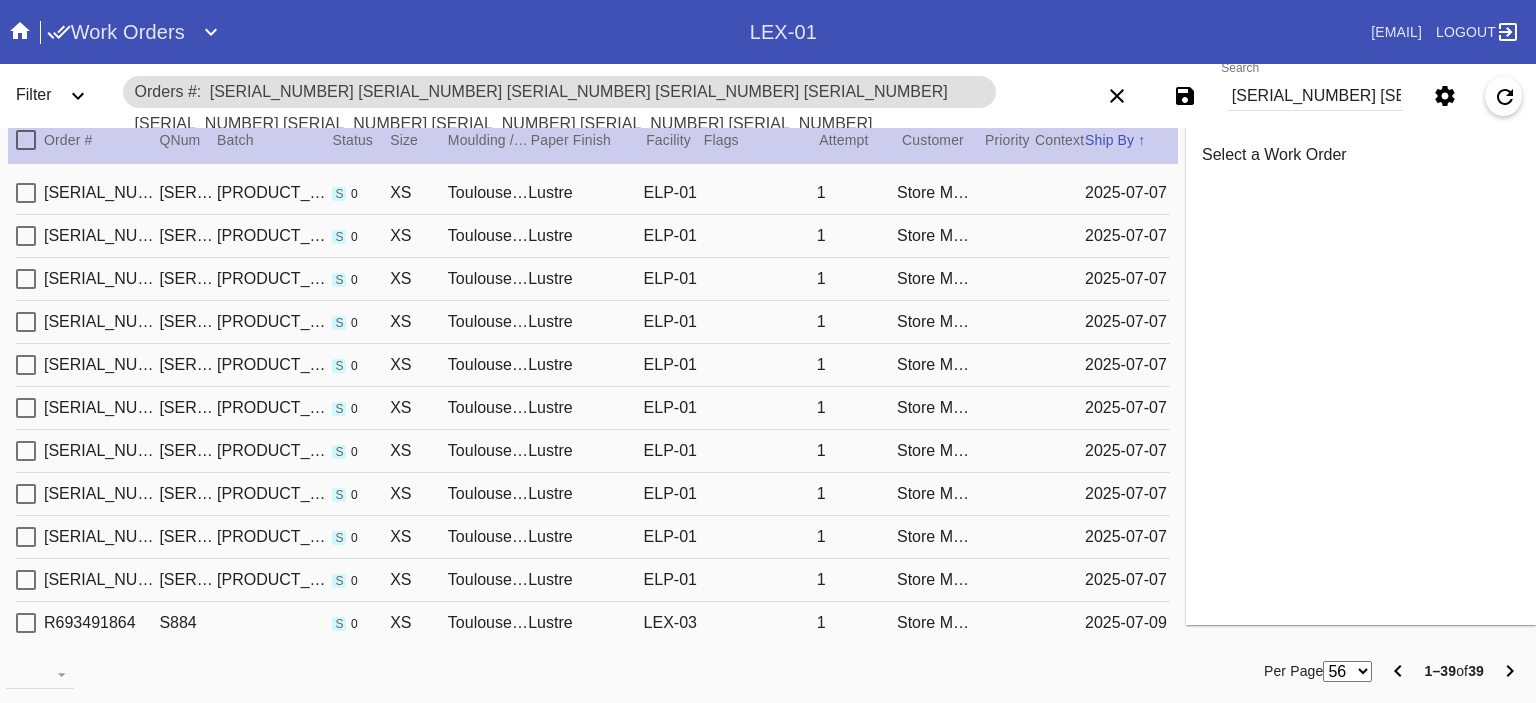 scroll, scrollTop: 0, scrollLeft: 0, axis: both 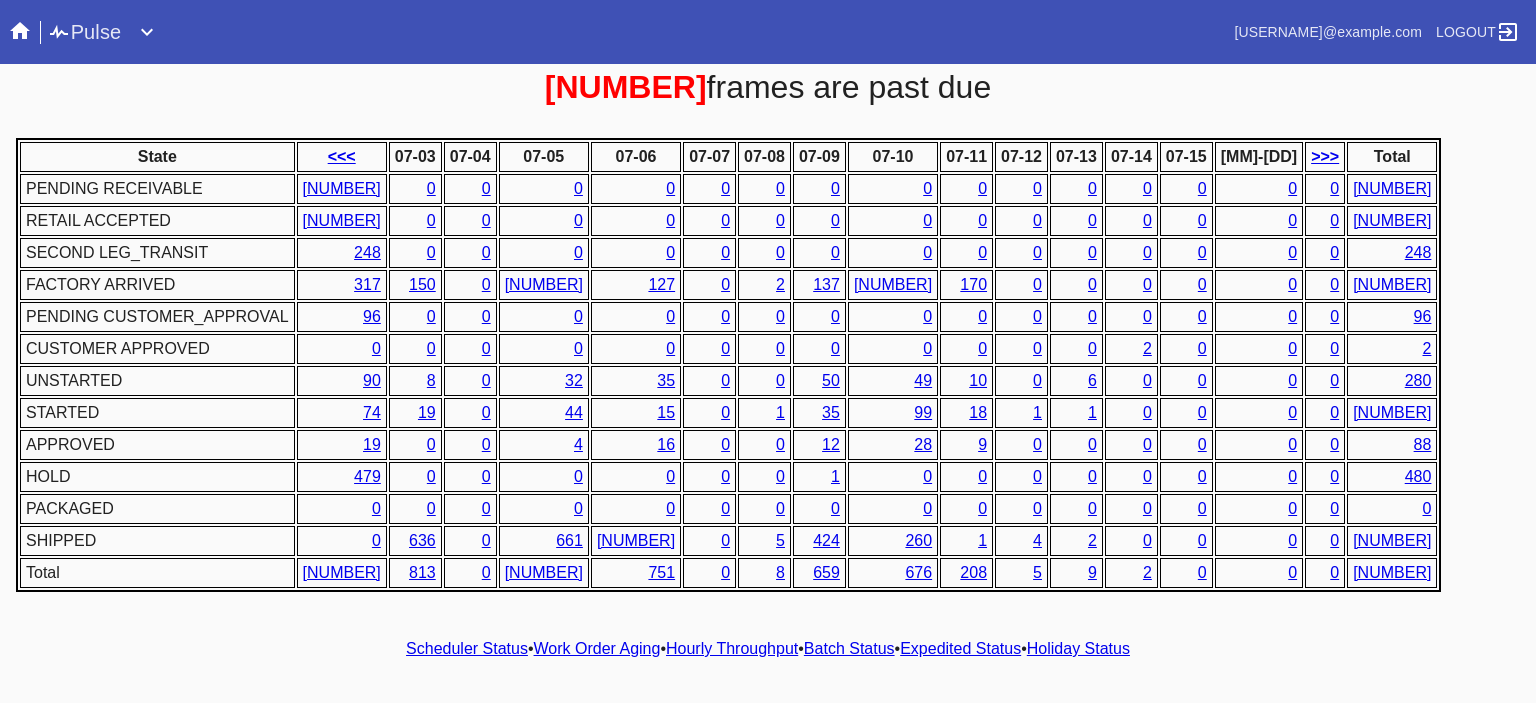click on "Hourly Throughput" at bounding box center (732, 648) 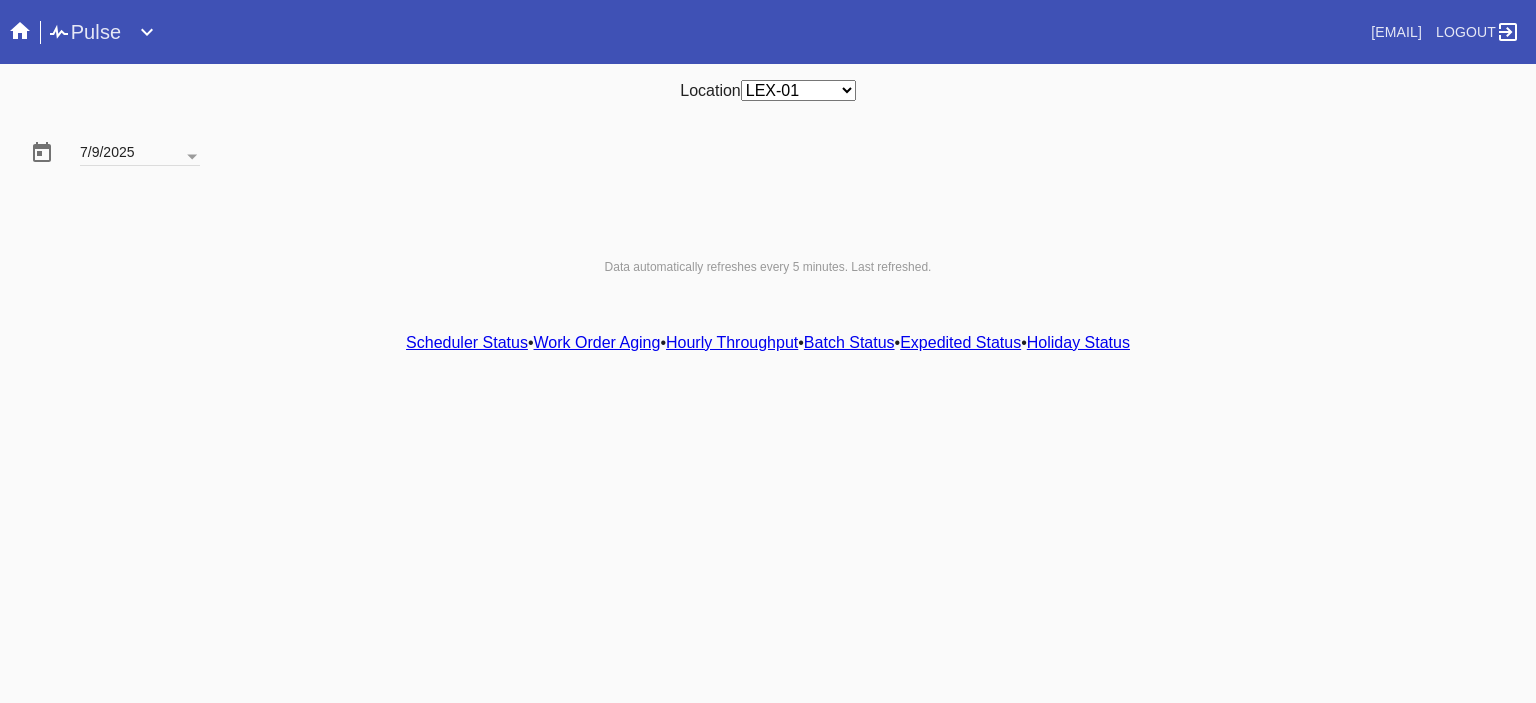 scroll, scrollTop: 0, scrollLeft: 0, axis: both 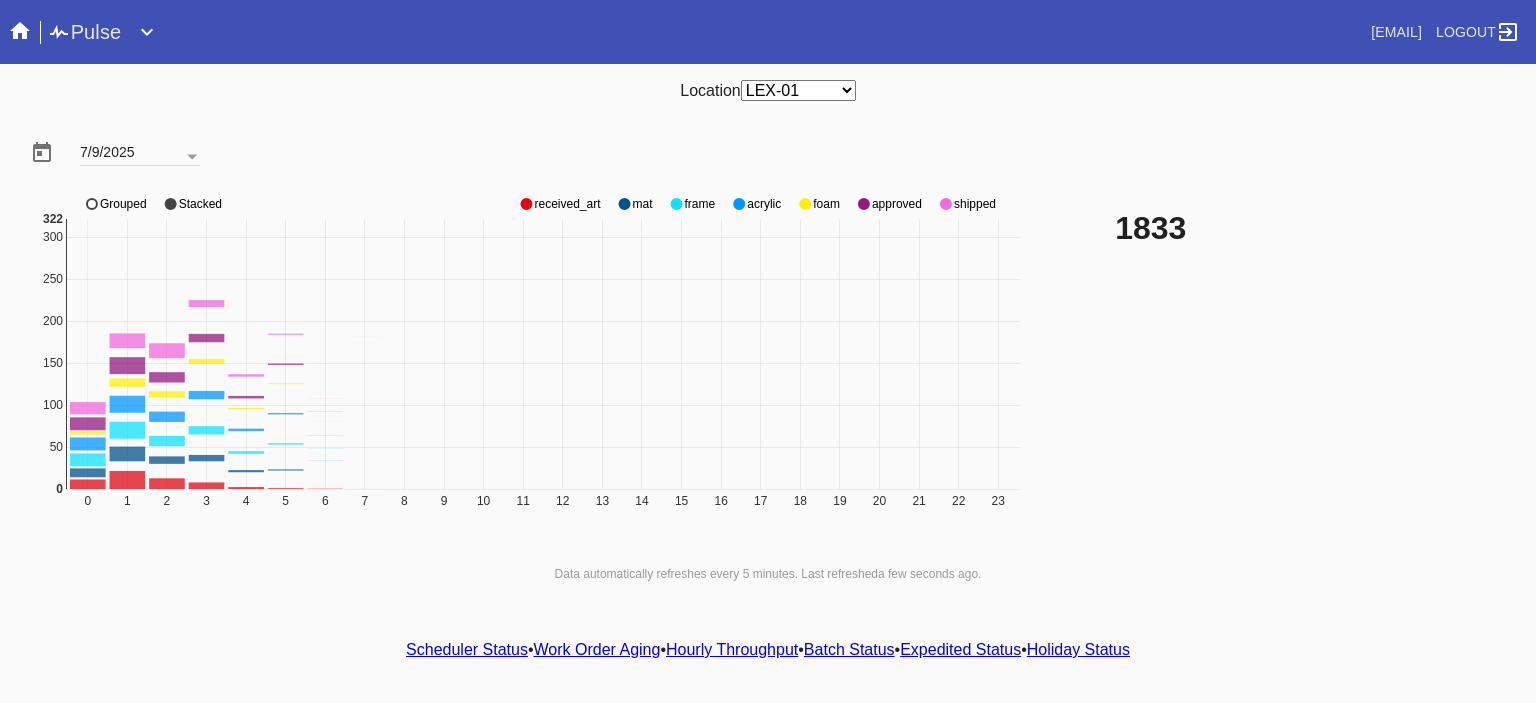click on "Any Location [AIRPORT_CODE]-[AIRPORT_CODE] [AIRPORT_CODE]-[AIRPORT_CODE] [AIRPORT_CODE]-[AIRPORT_CODE] [AIRPORT_CODE]-[AIRPORT_CODE]" at bounding box center [798, 90] 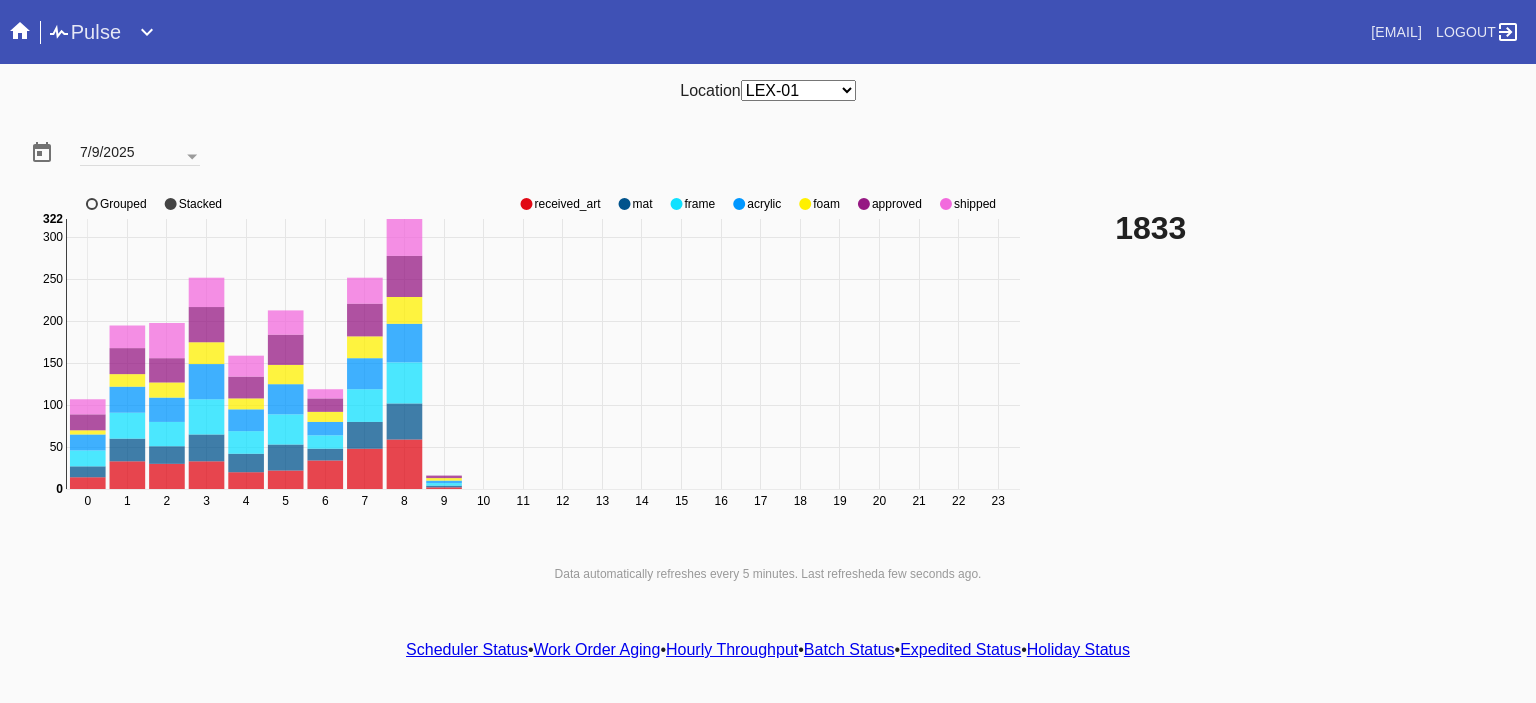 select on "number:31" 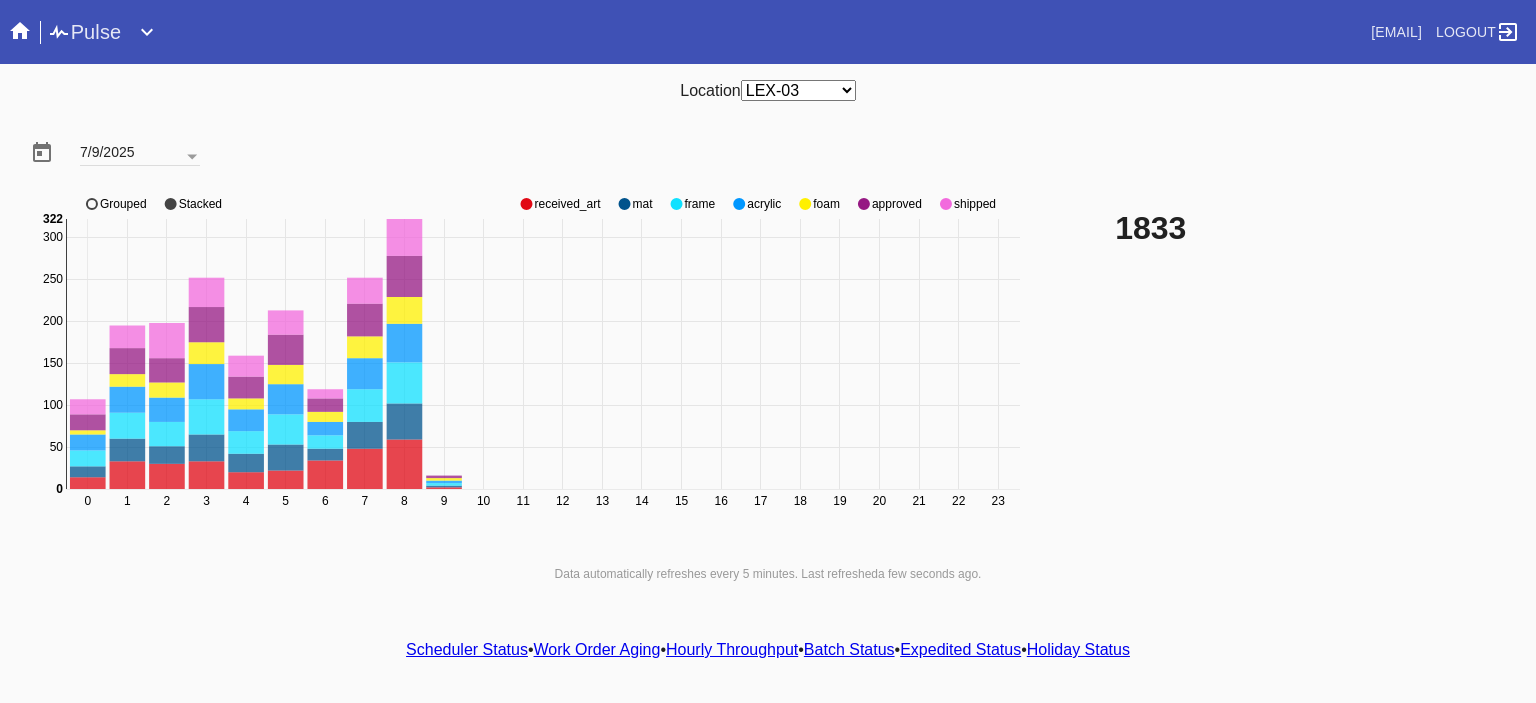 click on "Any Location DCA-05 ELP-01 LAS-01 LEX-01 LEX-03" at bounding box center (798, 90) 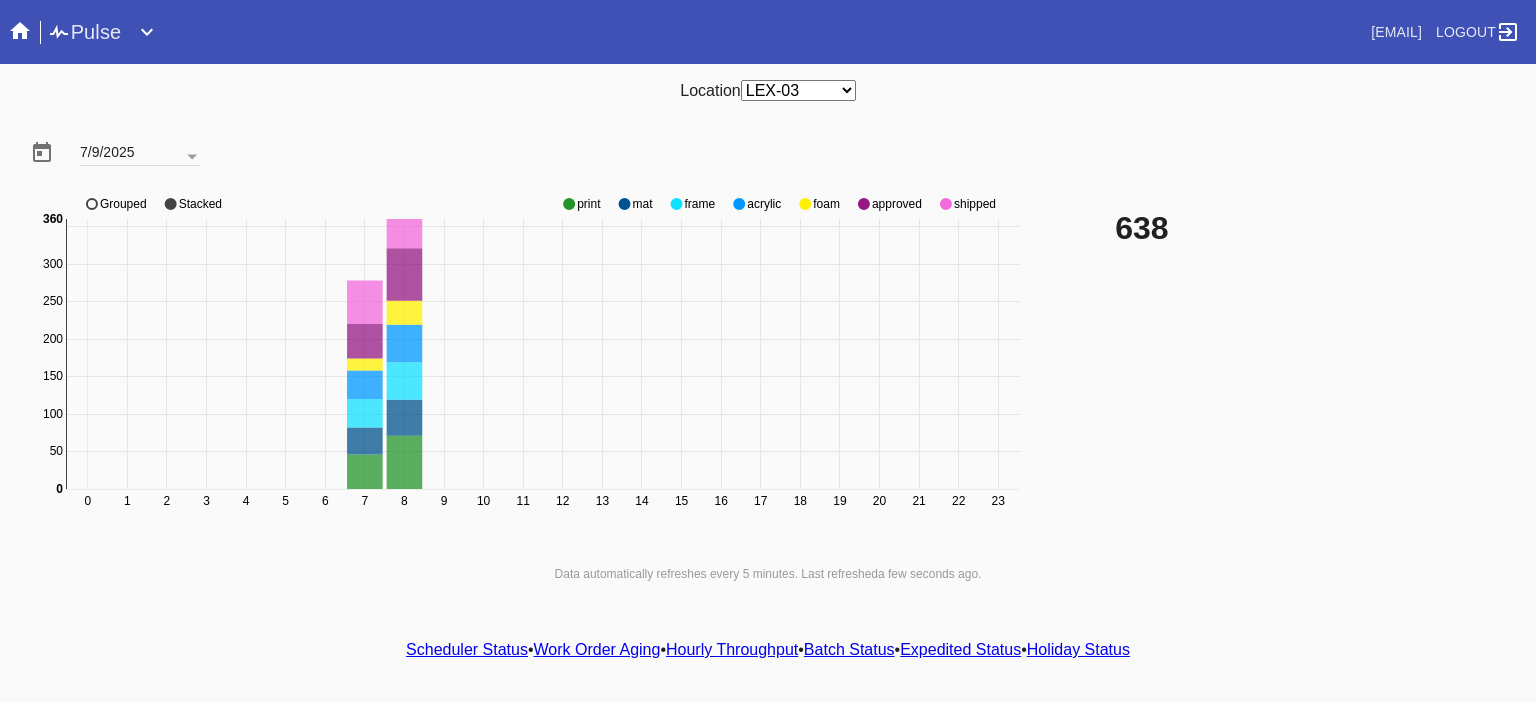 click on "Any Location DCA-05 ELP-01 LAS-01 LEX-01 LEX-03" at bounding box center [798, 90] 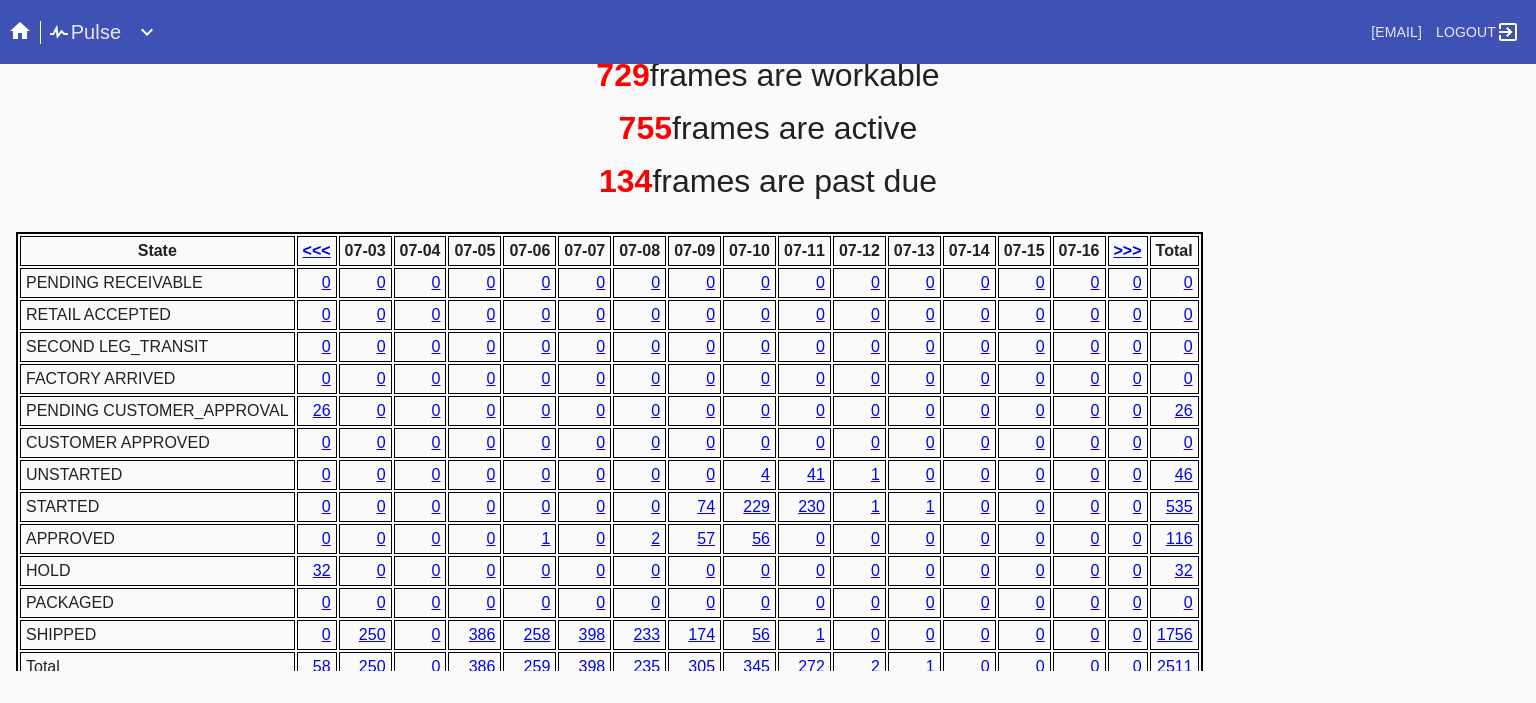 scroll, scrollTop: 936, scrollLeft: 0, axis: vertical 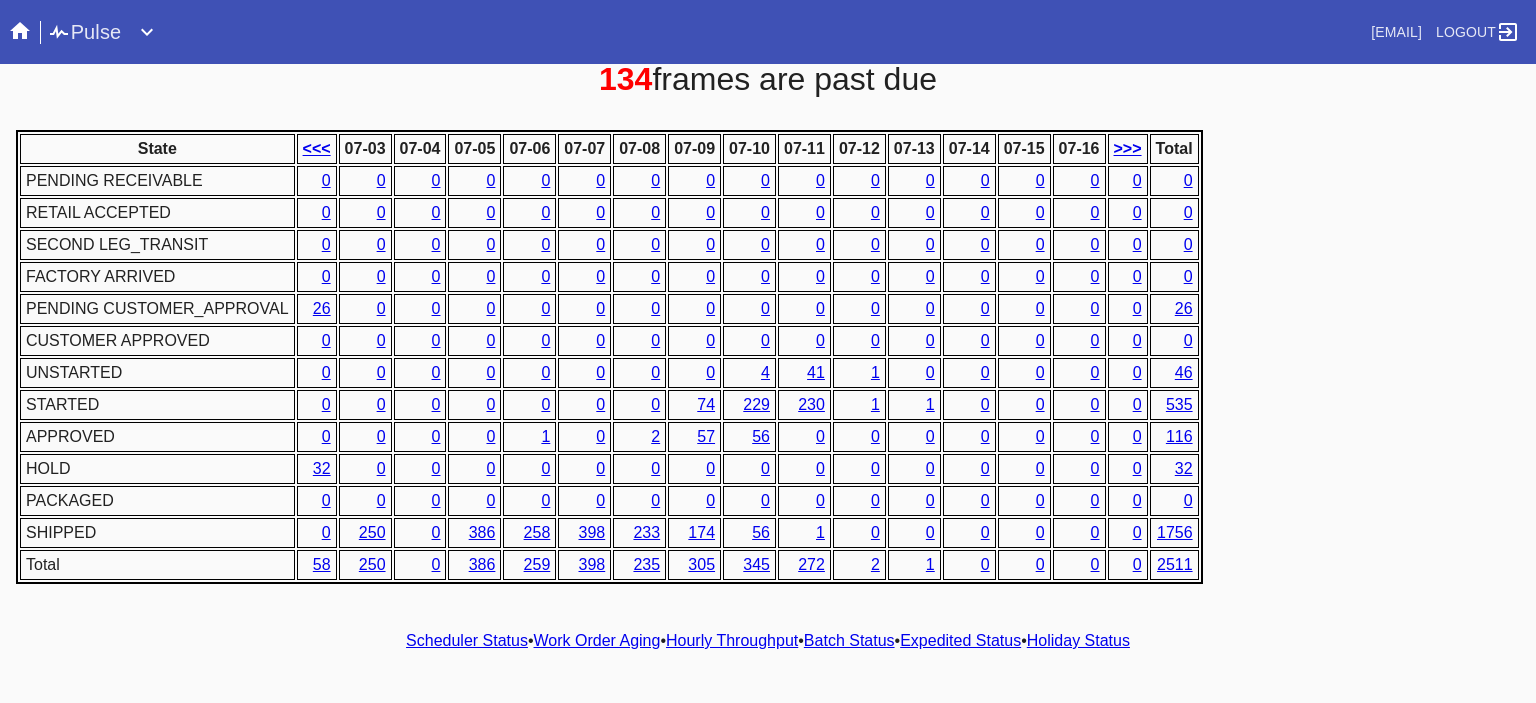 click on "1" at bounding box center [545, 436] 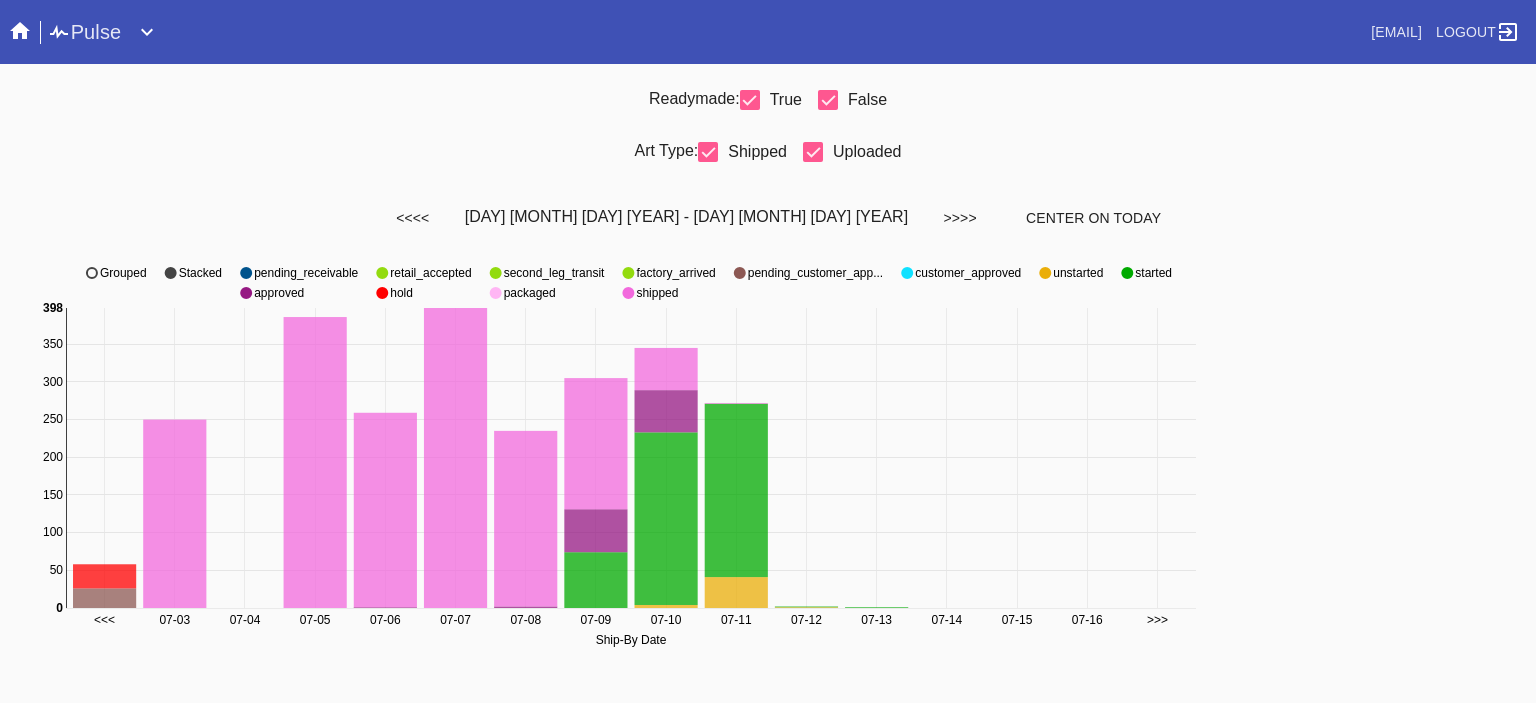 scroll, scrollTop: 0, scrollLeft: 0, axis: both 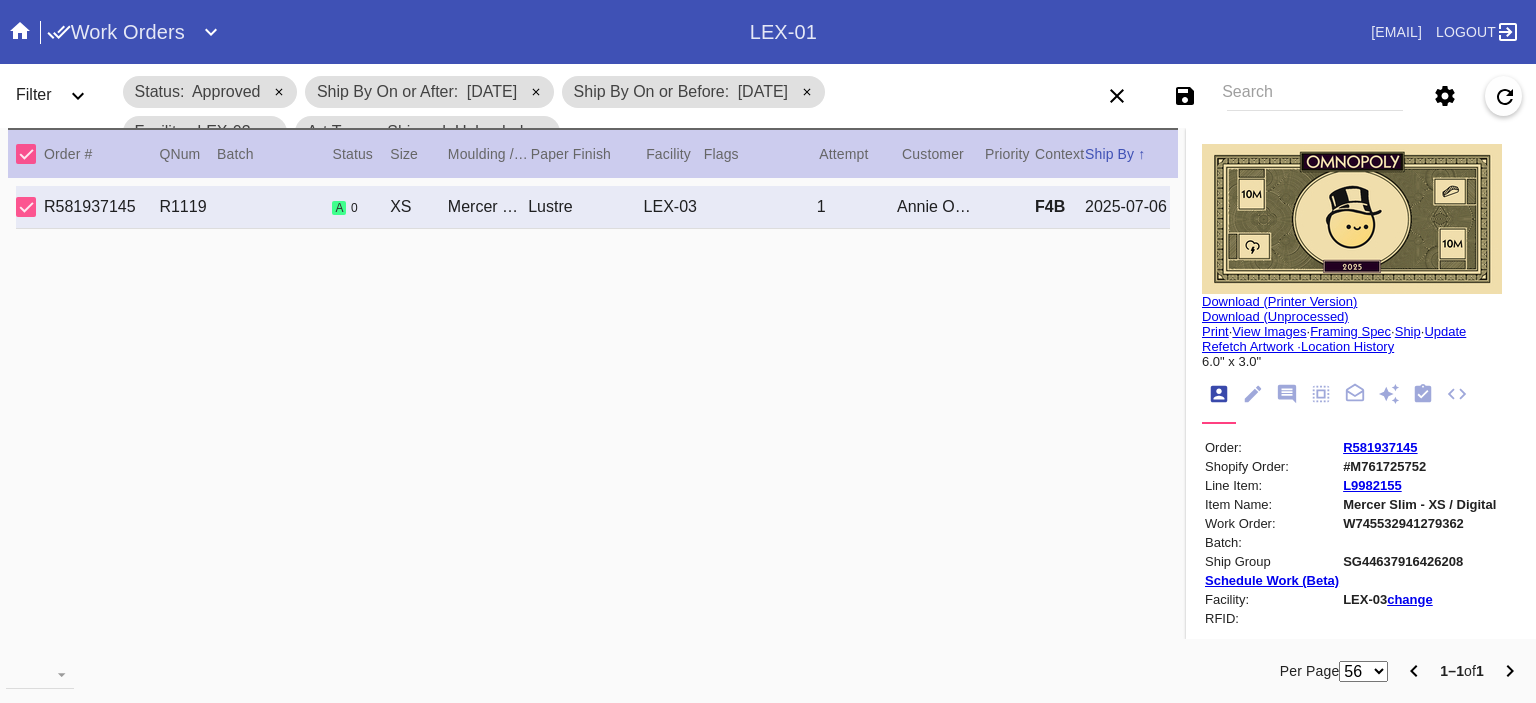 click at bounding box center [1352, 219] 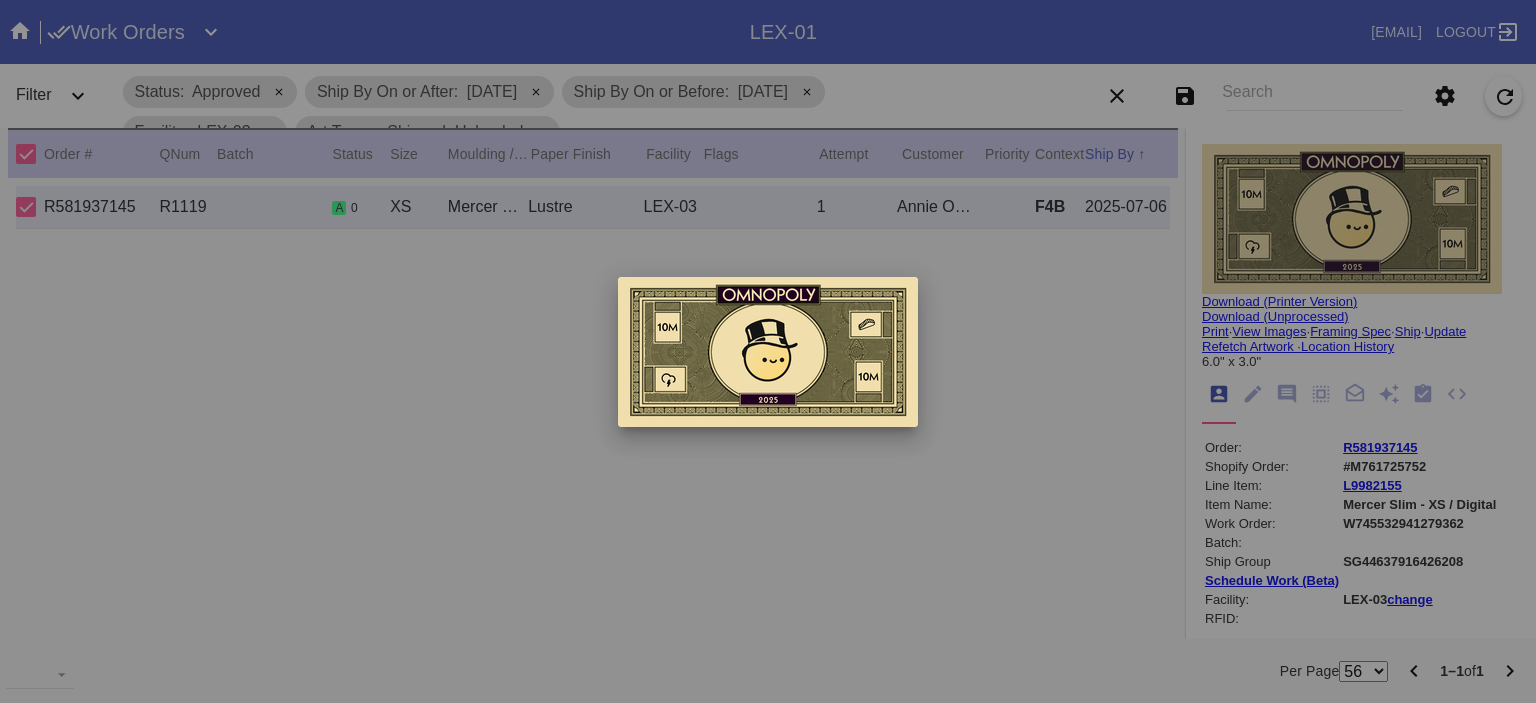 click at bounding box center [768, 351] 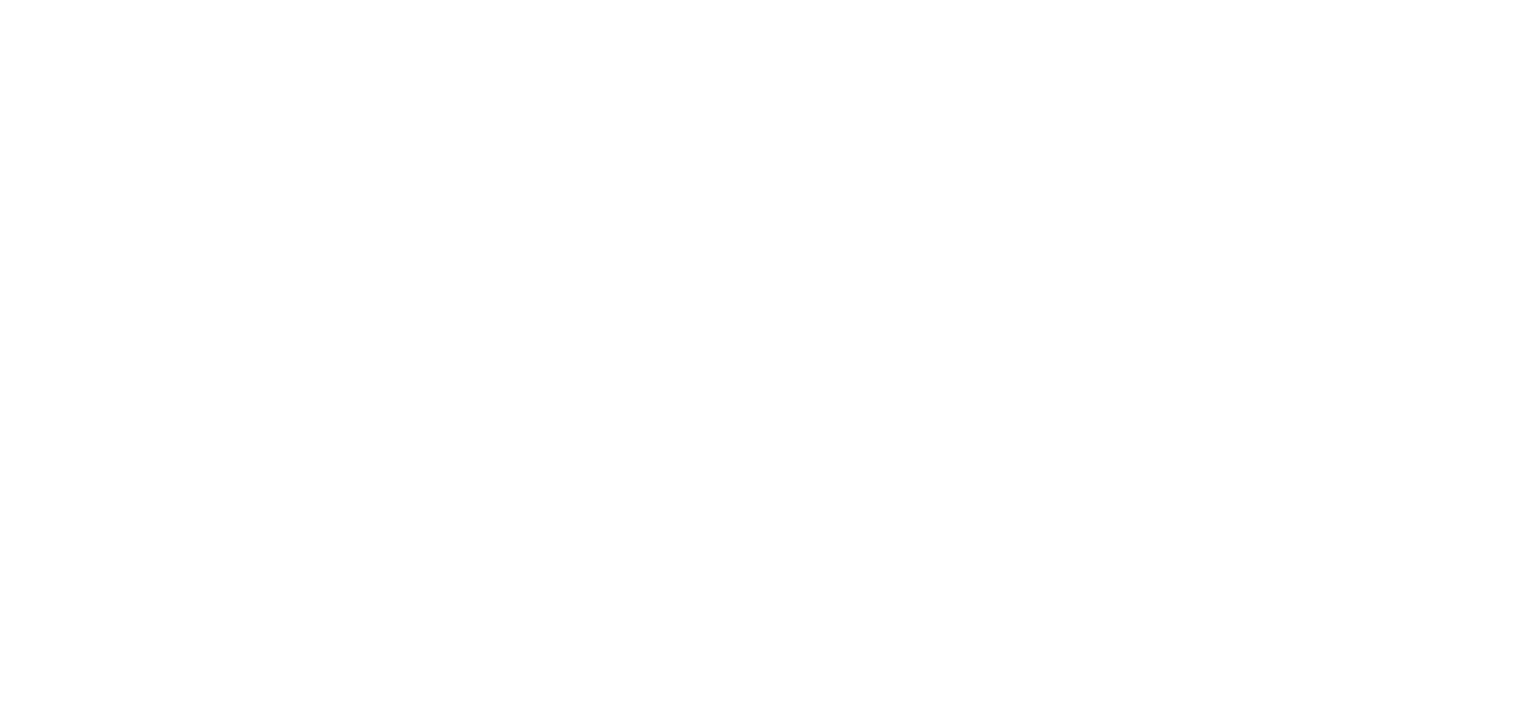 scroll, scrollTop: 0, scrollLeft: 0, axis: both 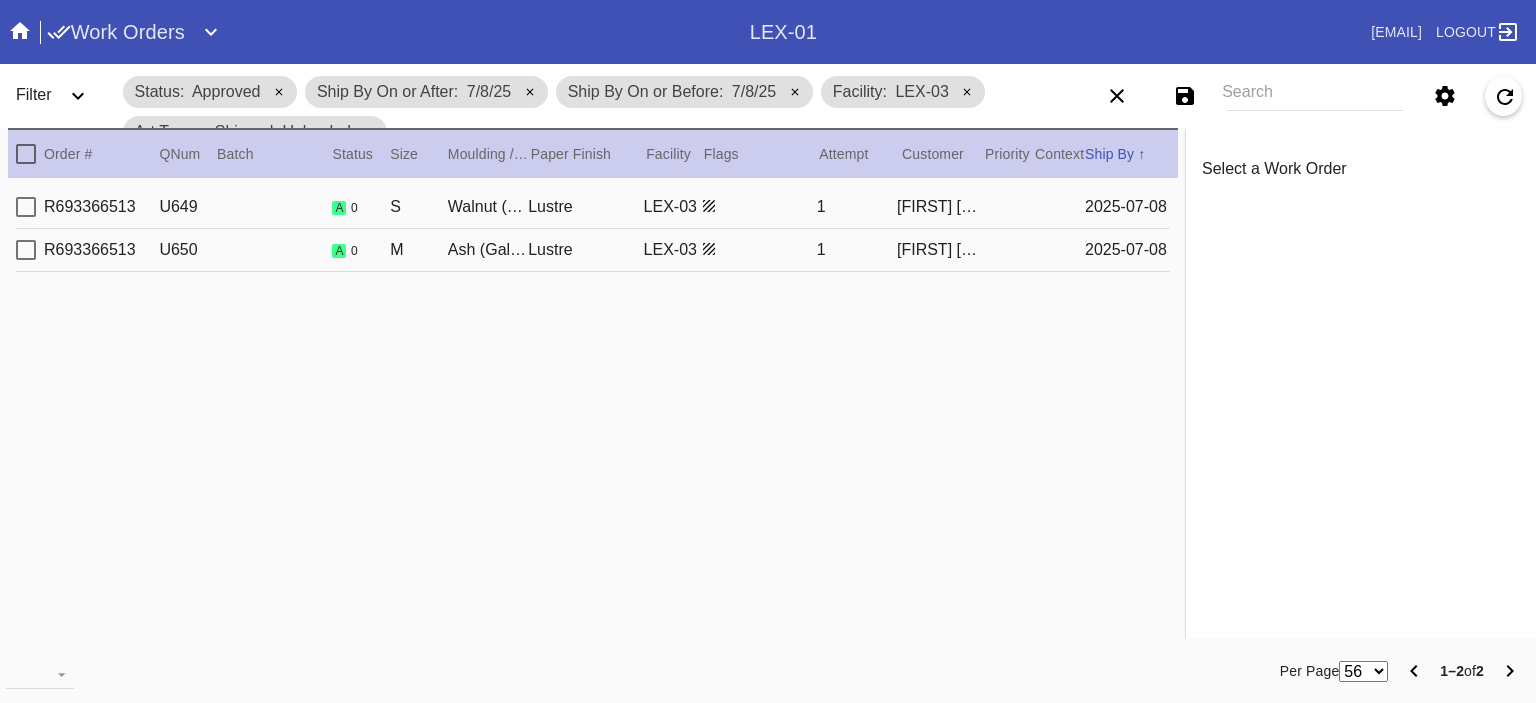 click on "1" at bounding box center [857, 207] 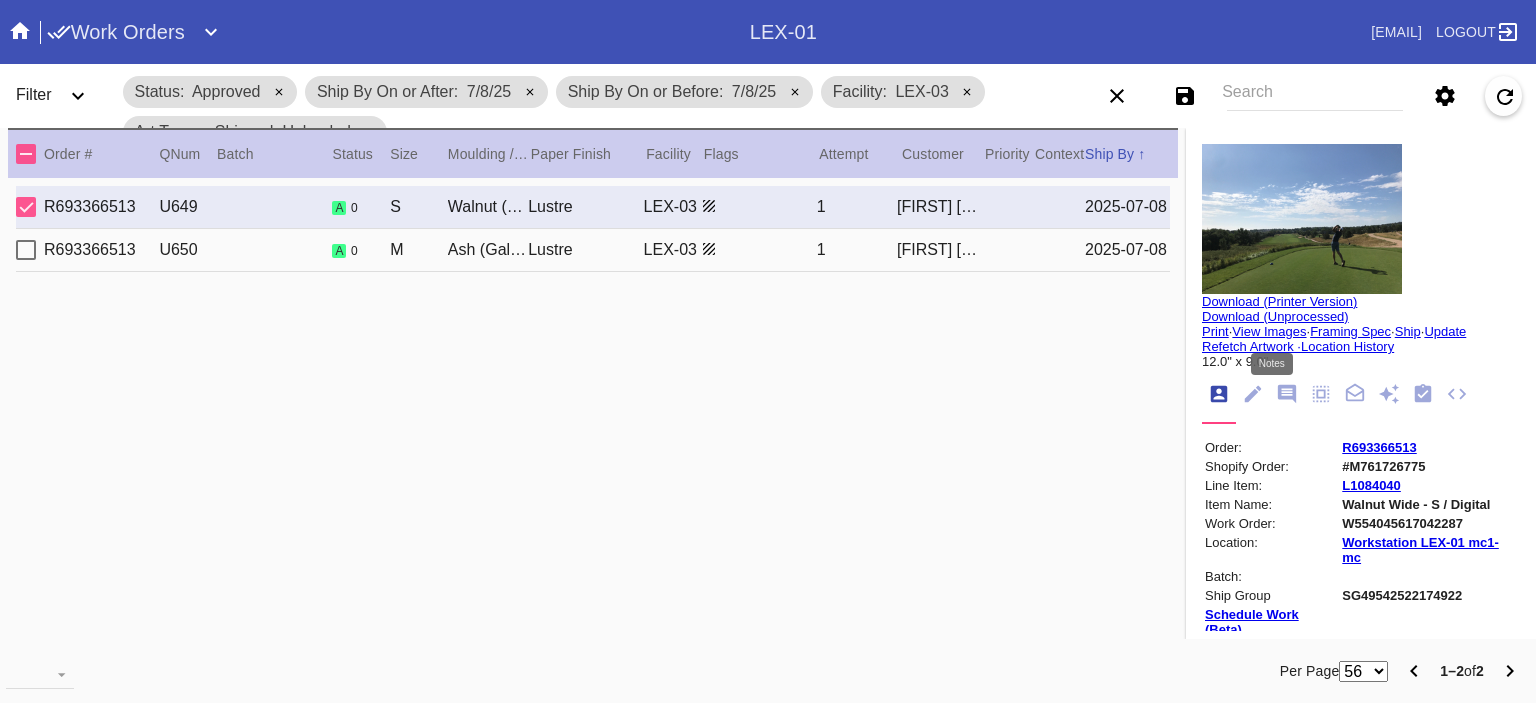 click at bounding box center (1287, 394) 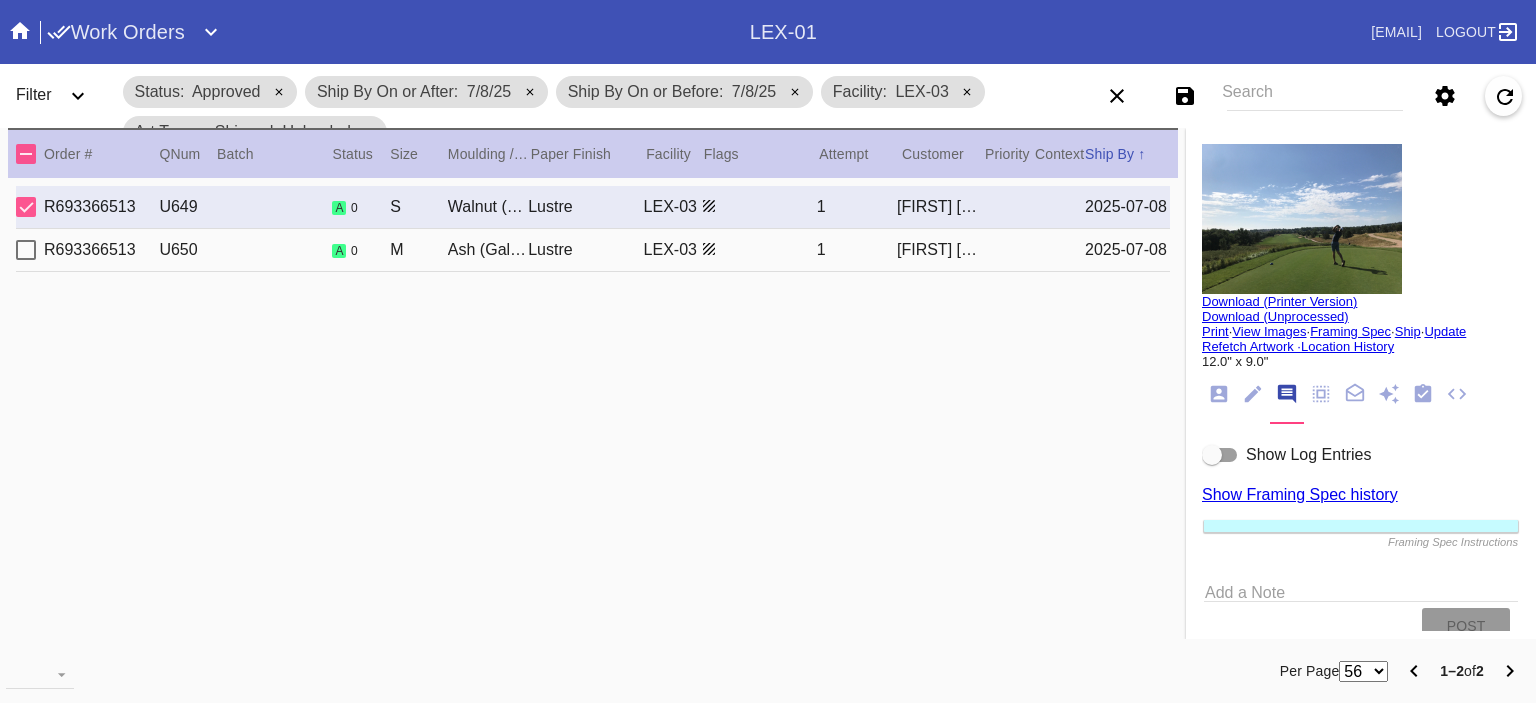 click at bounding box center (1212, 455) 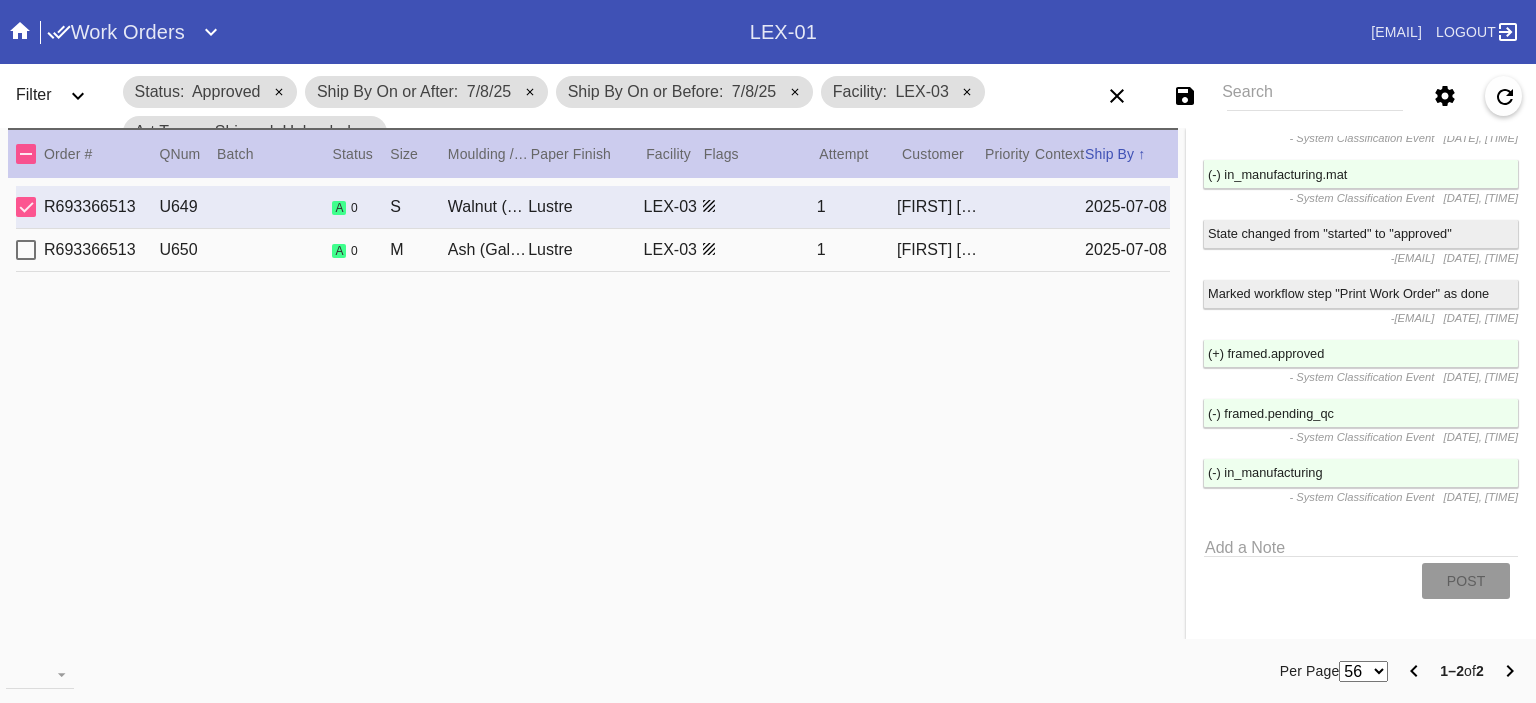 scroll, scrollTop: 2742, scrollLeft: 0, axis: vertical 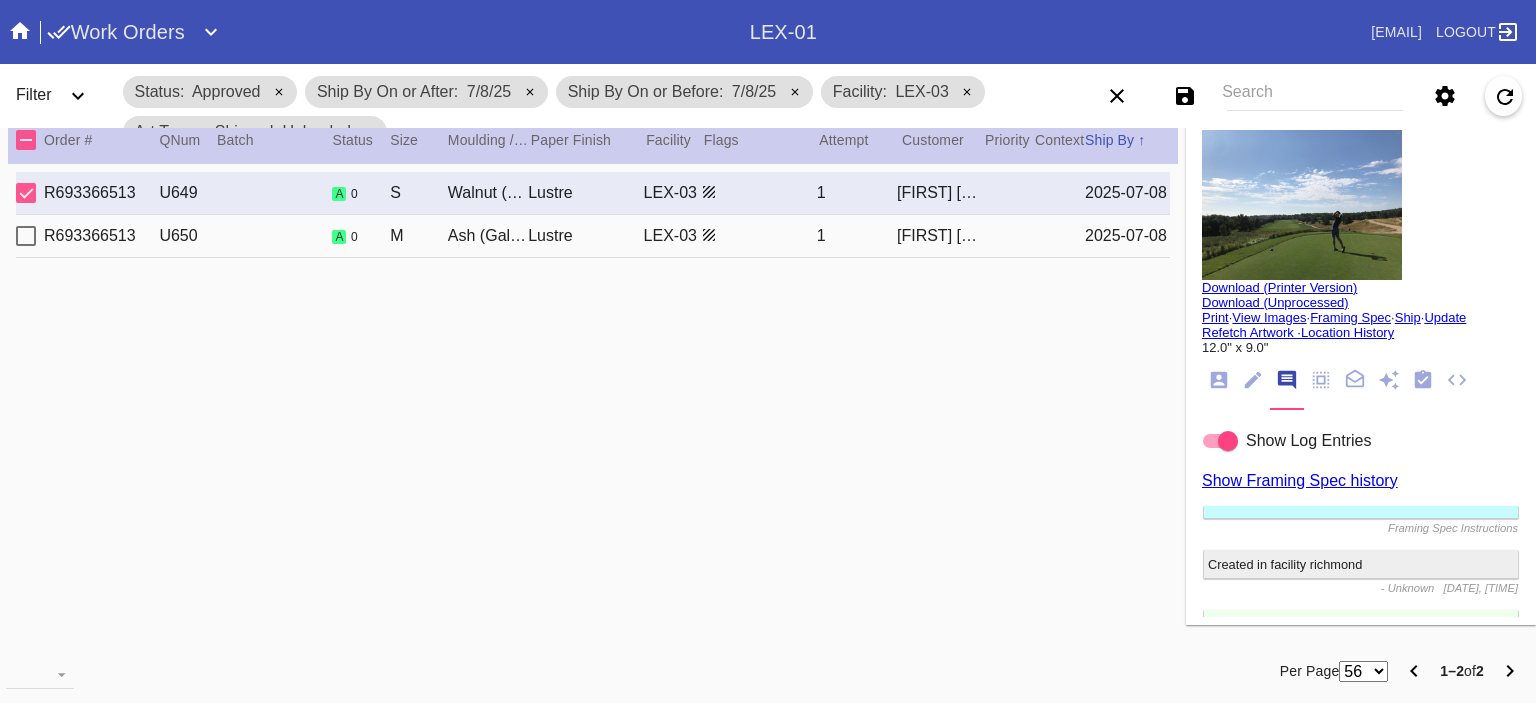 click on "Order: [ORDER_ID] Shopify Order: #[ORDER_ID] Line Item: [ITEM_ID] Item Name: Walnut Wide - S / Digital Work Order: [WORK_ORDER_ID] Location: Workstation LEX-01 mc1-mc Batch: Ship Group [SHIP_GROUP_ID] Schedule Work (Beta) Facility: LEX-03  change RFID:
Assign RFID
Batch Batch New Batch Add to Batch Special Instructions on Order: Line Item Instructions: Processing Instructions: Work Order Instructions: Framing Specification Instructions: Ordered: [DATE] 2nd leg: Art recv'd: [DATE] Ship by Date: [DATE] Workable on Date: [DATE] Get-it-by Date: [DATE] Ship to Store: No Workcell Schedule Prepress: [DATE] Print Room: [DATE] Acrylic: [DATE] Mats: [DATE] Saws: [DATE] Assembly:" at bounding box center [1361, 369] 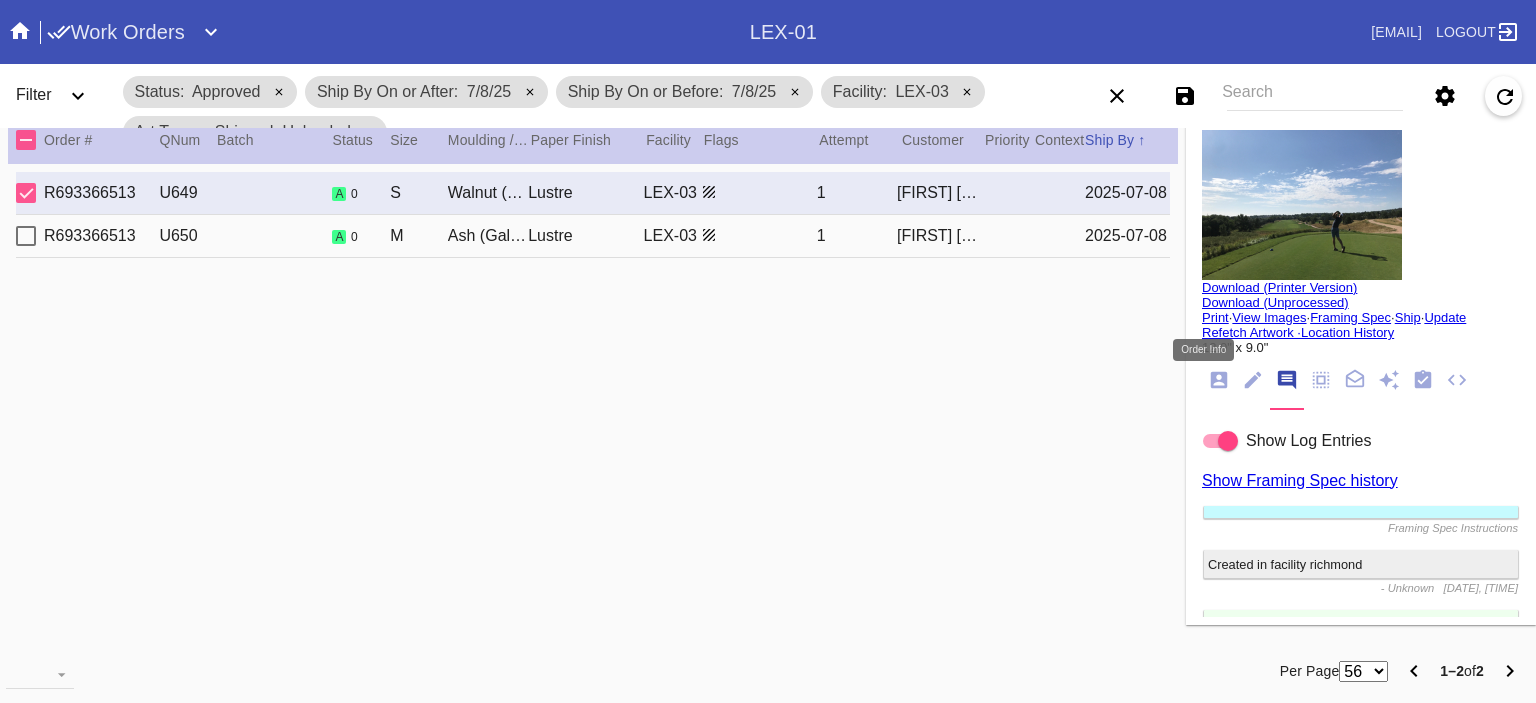 click at bounding box center (1219, 380) 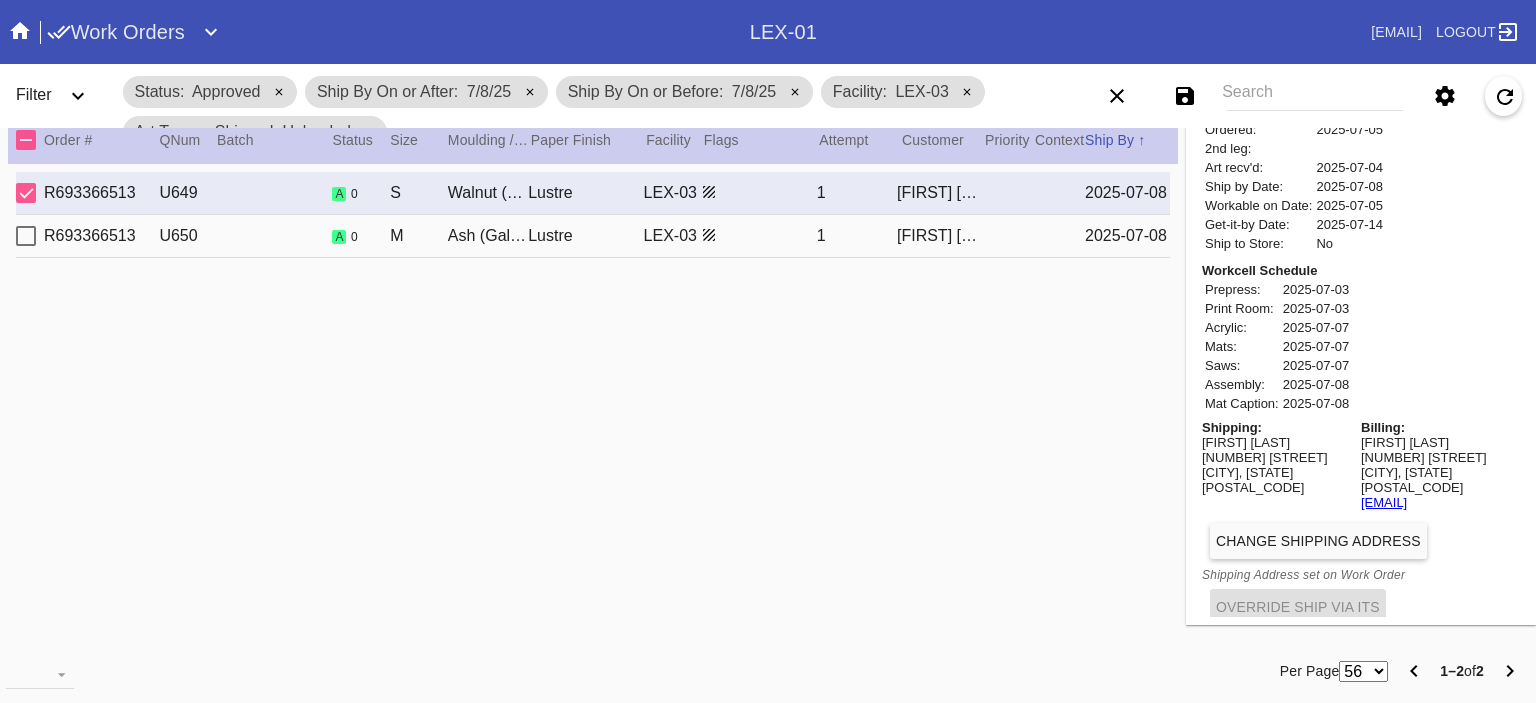 scroll, scrollTop: 0, scrollLeft: 0, axis: both 